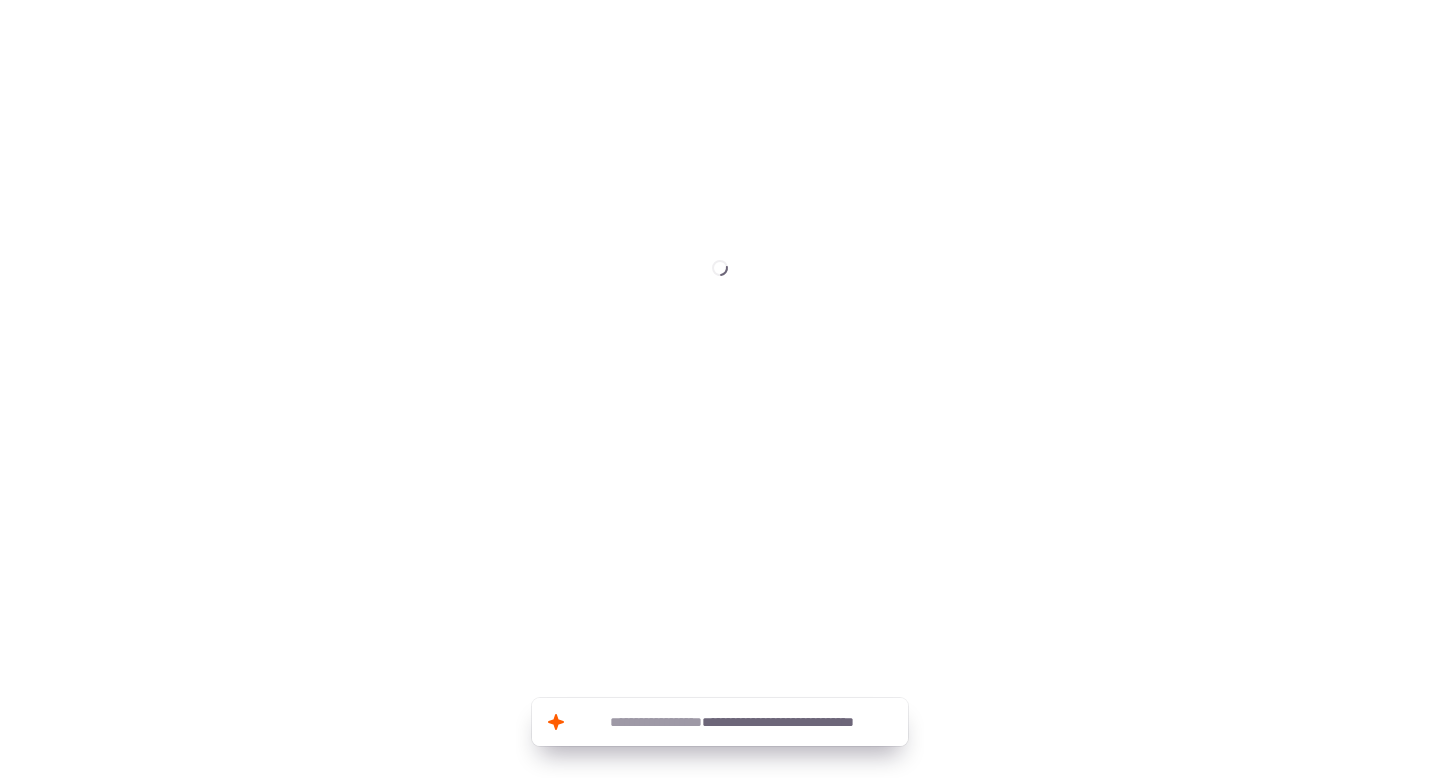 scroll, scrollTop: 0, scrollLeft: 0, axis: both 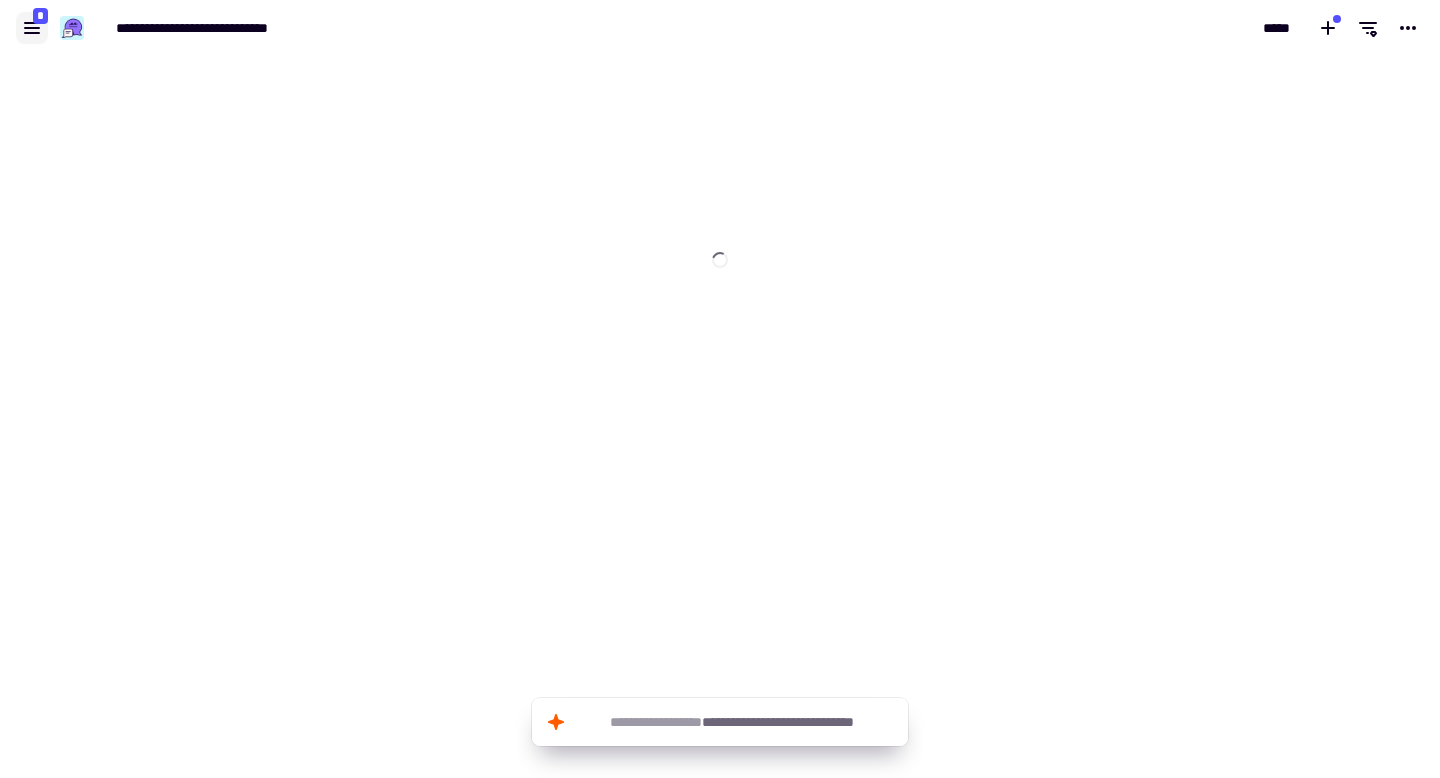 click 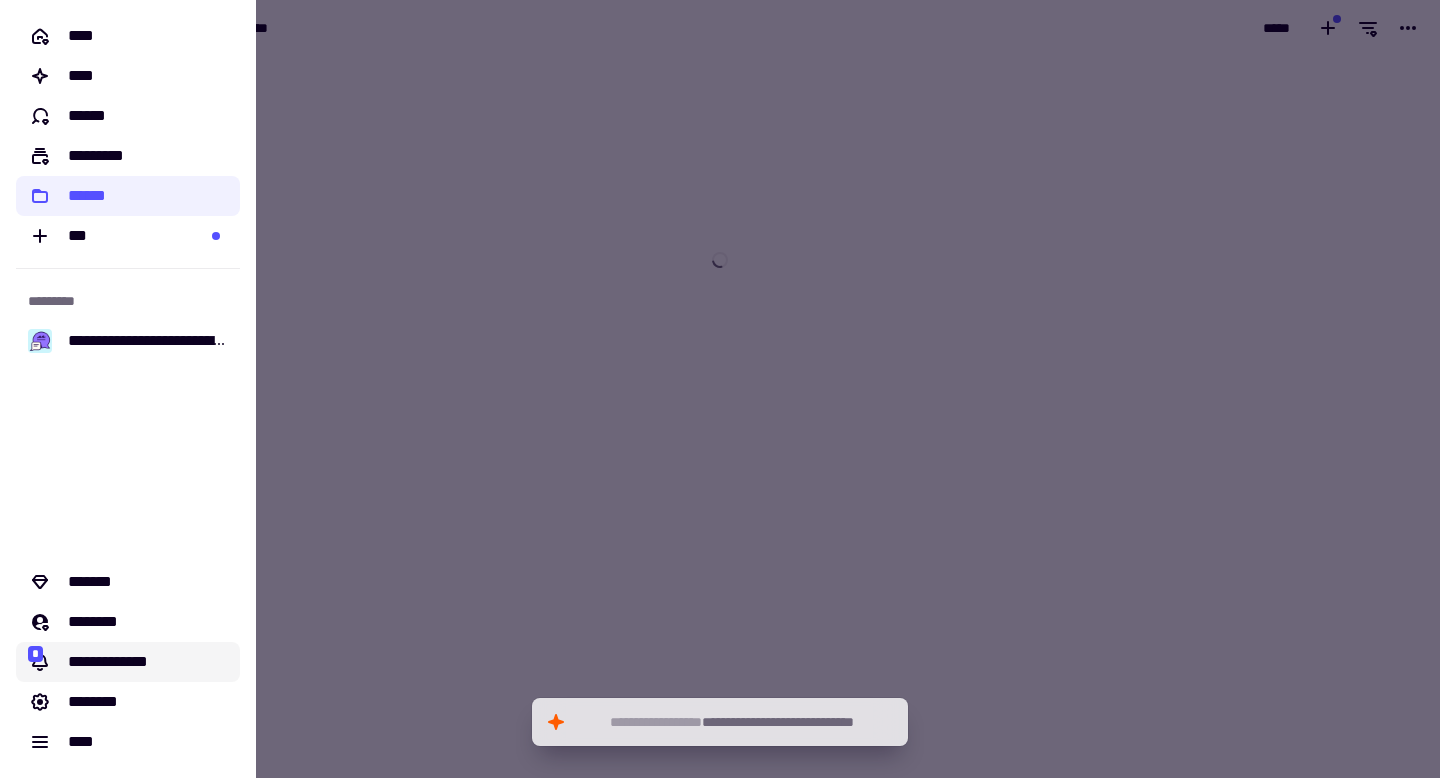 click on "**********" 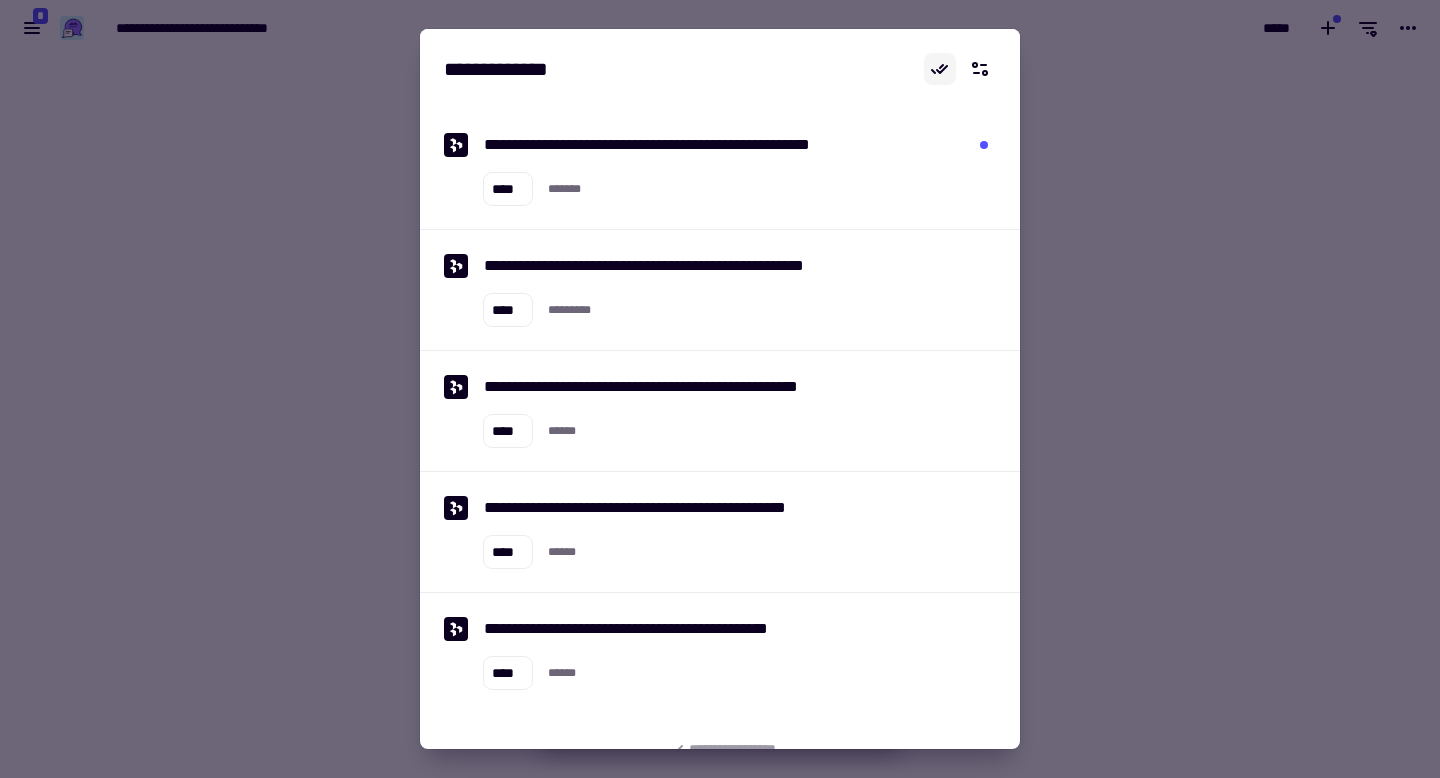 click 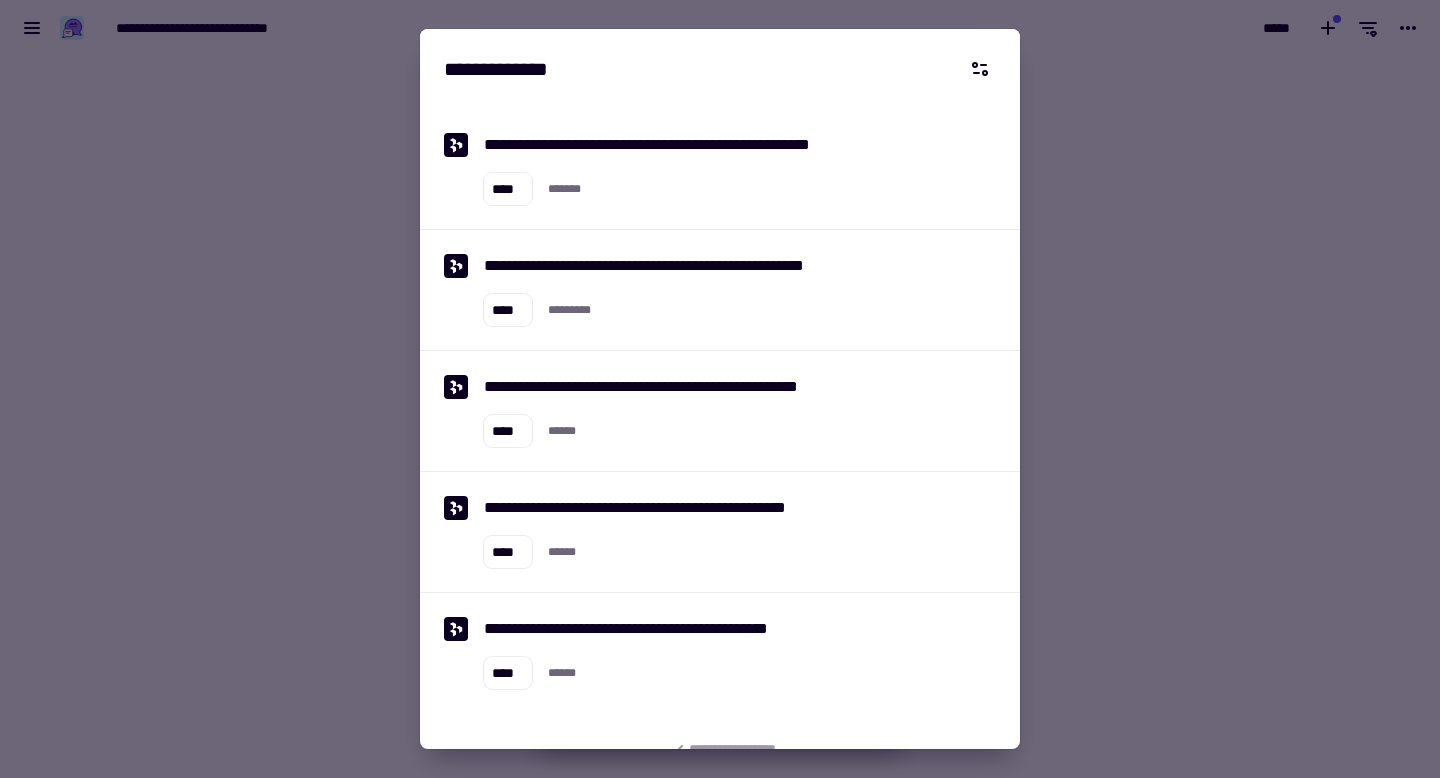 click at bounding box center (720, 389) 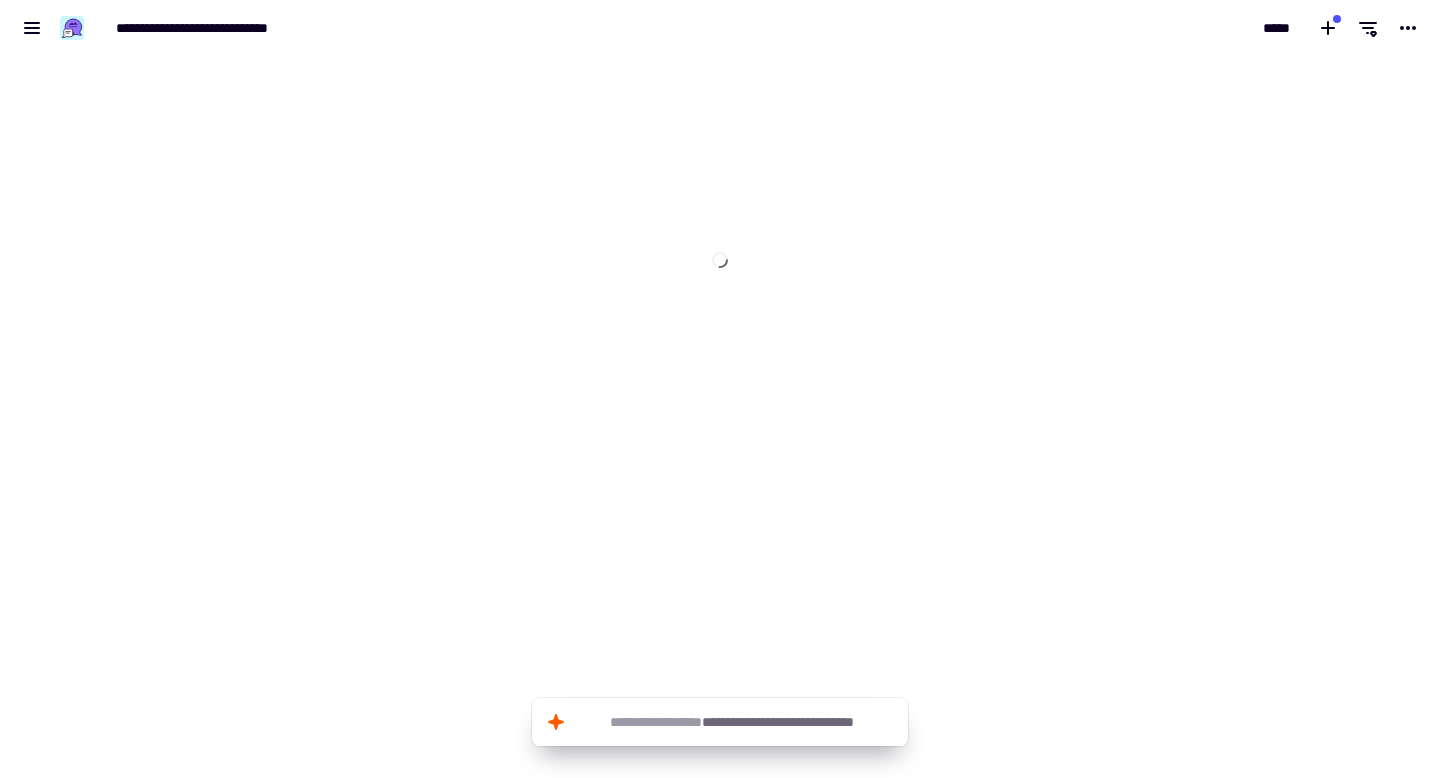 click at bounding box center [720, 164] 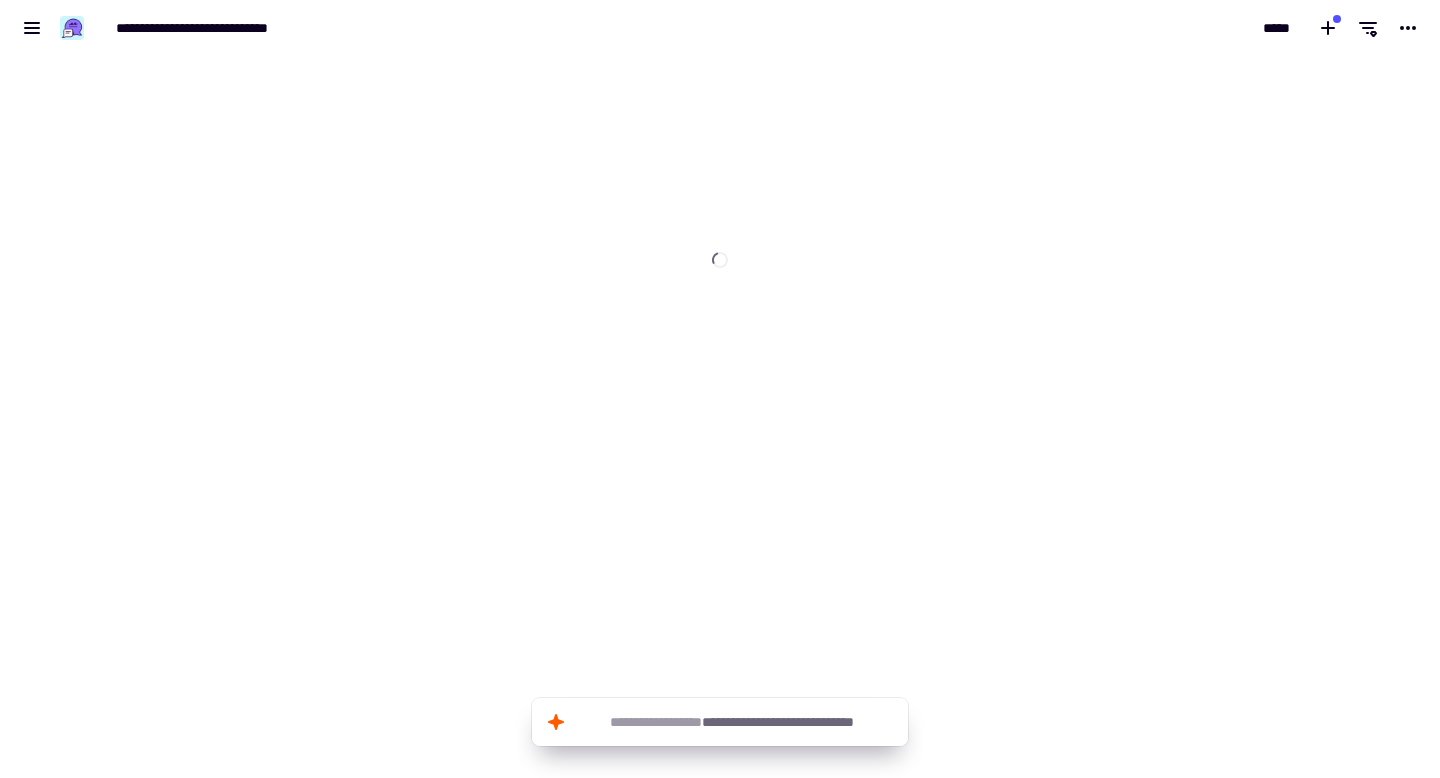 click on "*****" at bounding box center (1080, 28) 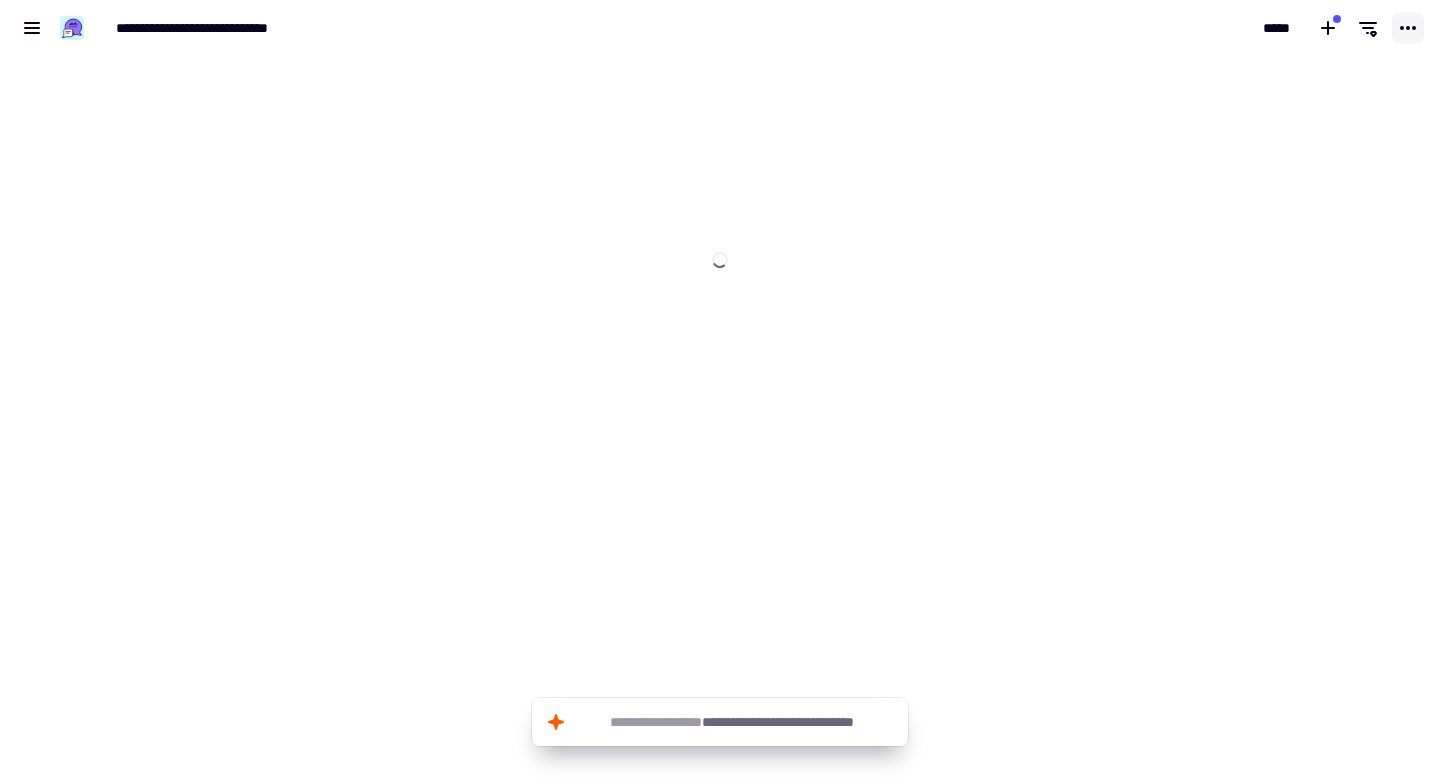 click 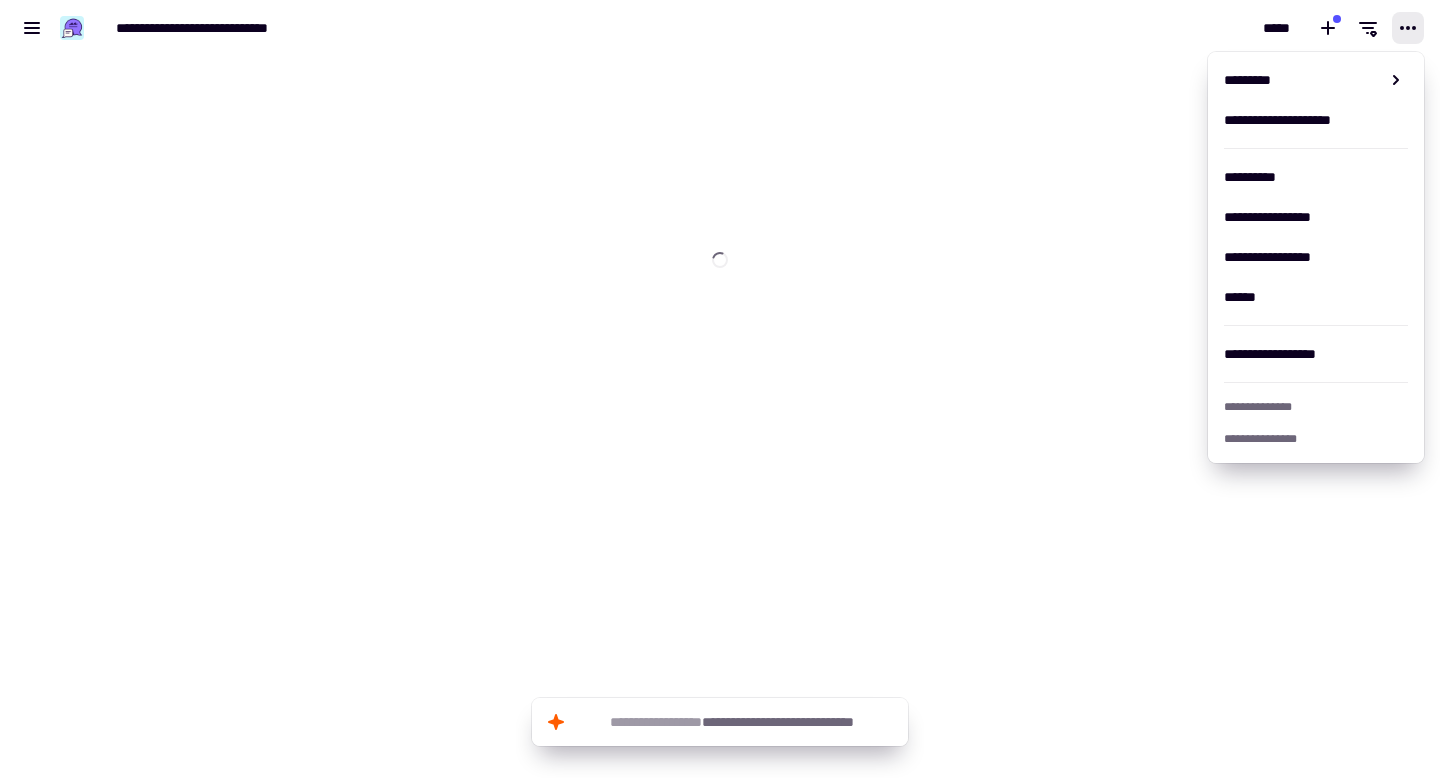 click on "**********" at bounding box center [720, 389] 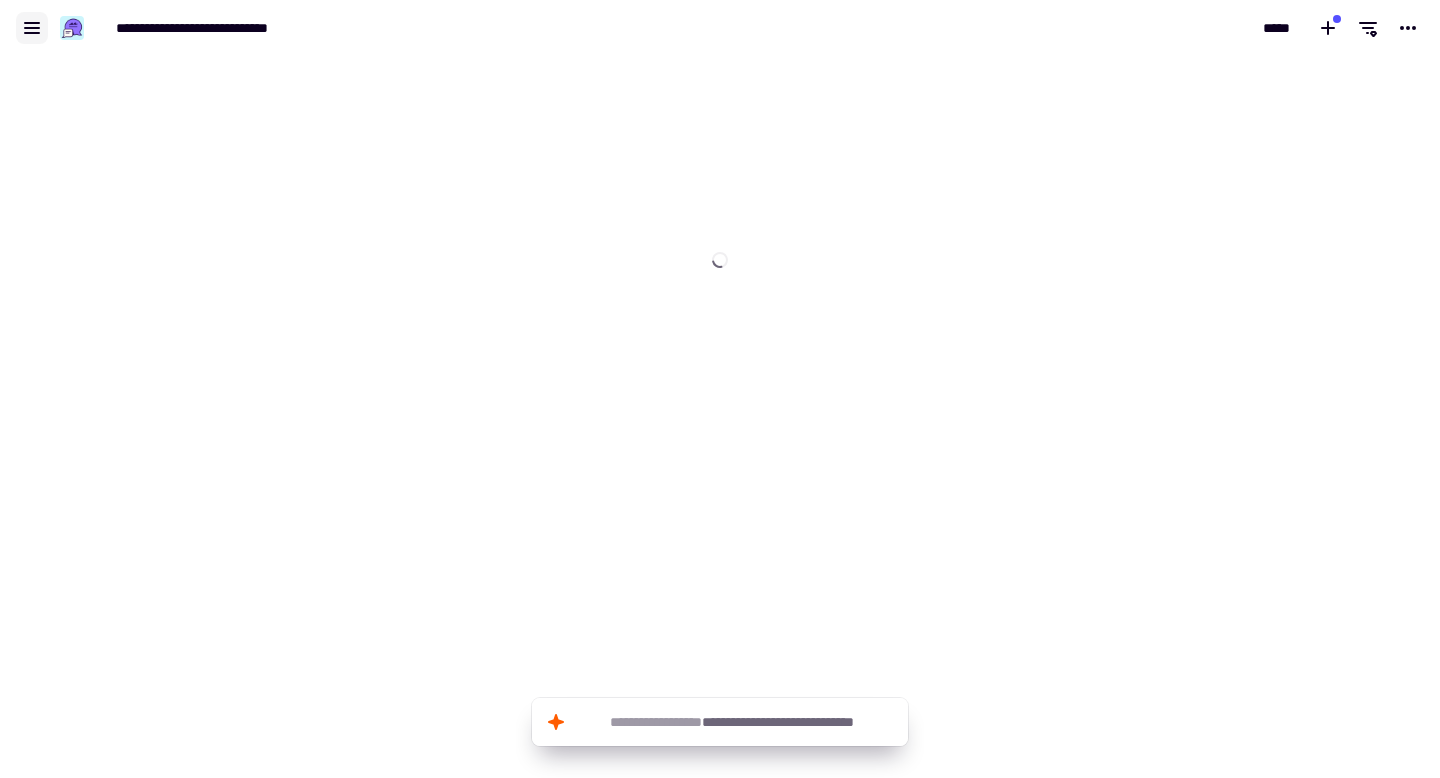 click 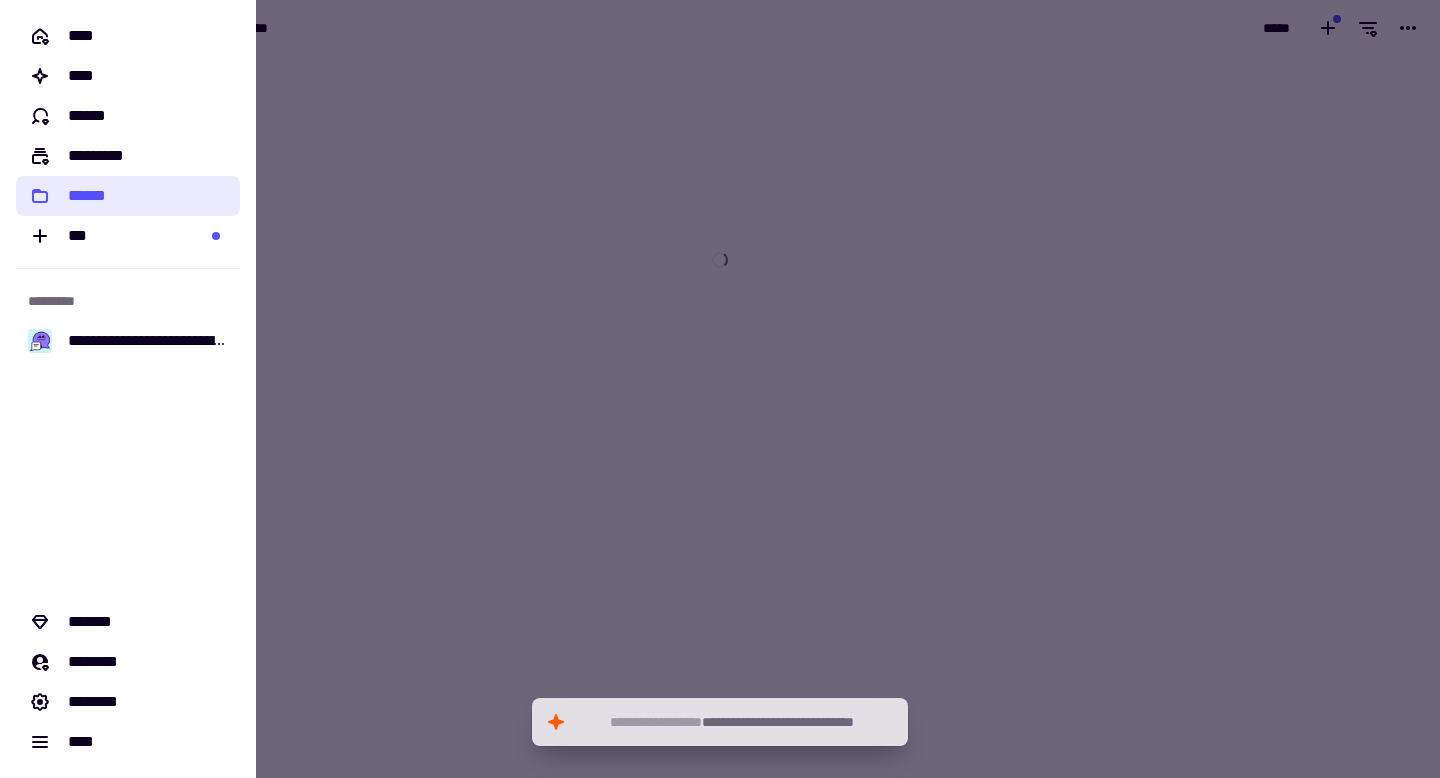 click on "******" 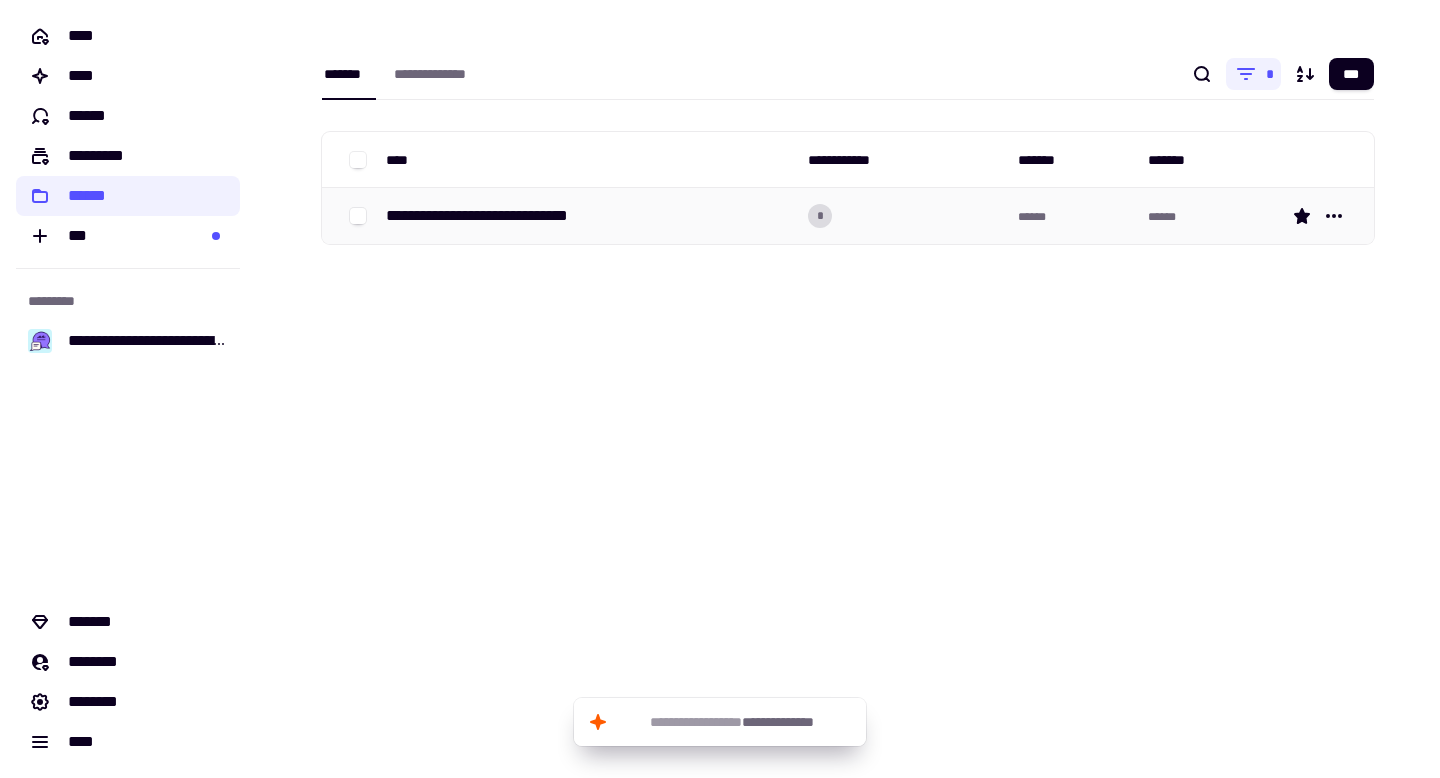 click at bounding box center (358, 216) 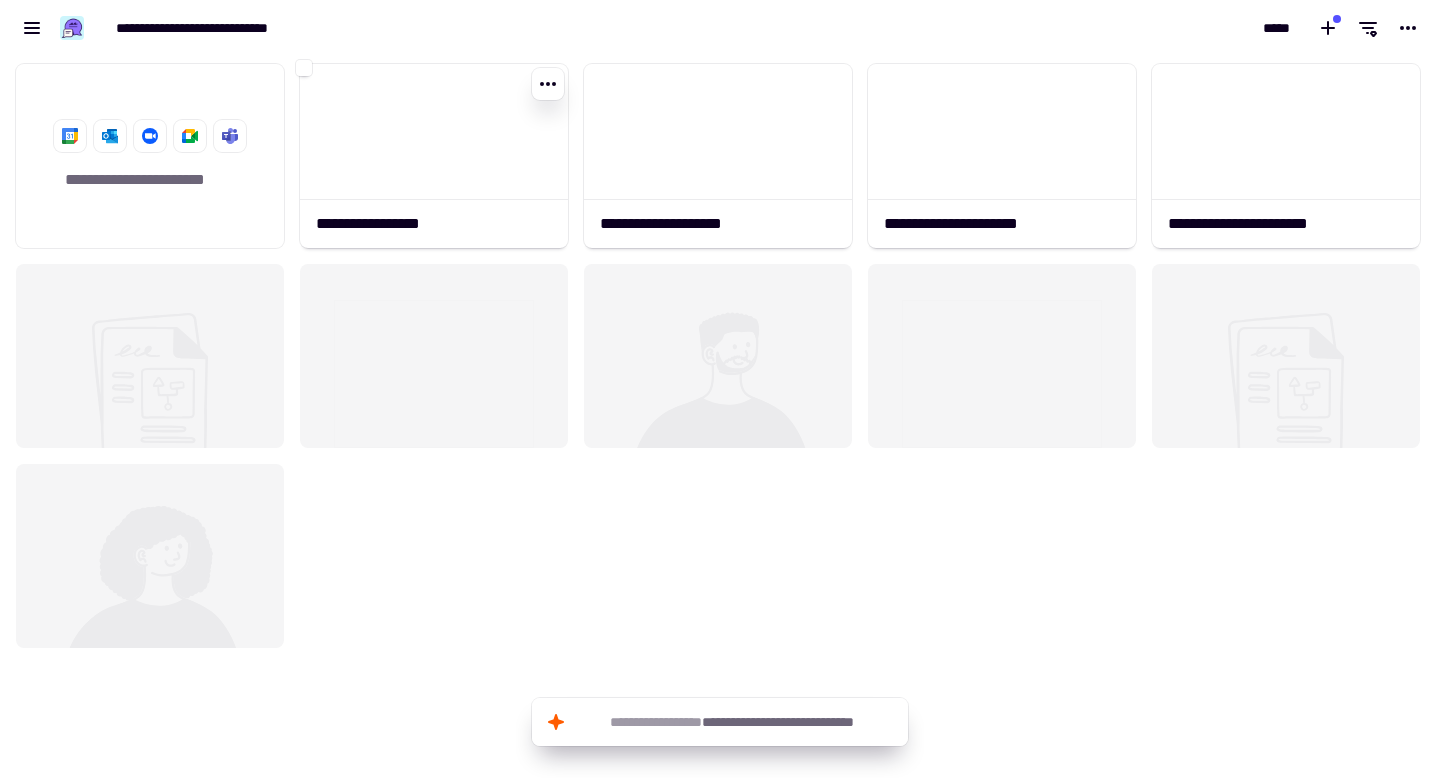 scroll, scrollTop: 1, scrollLeft: 1, axis: both 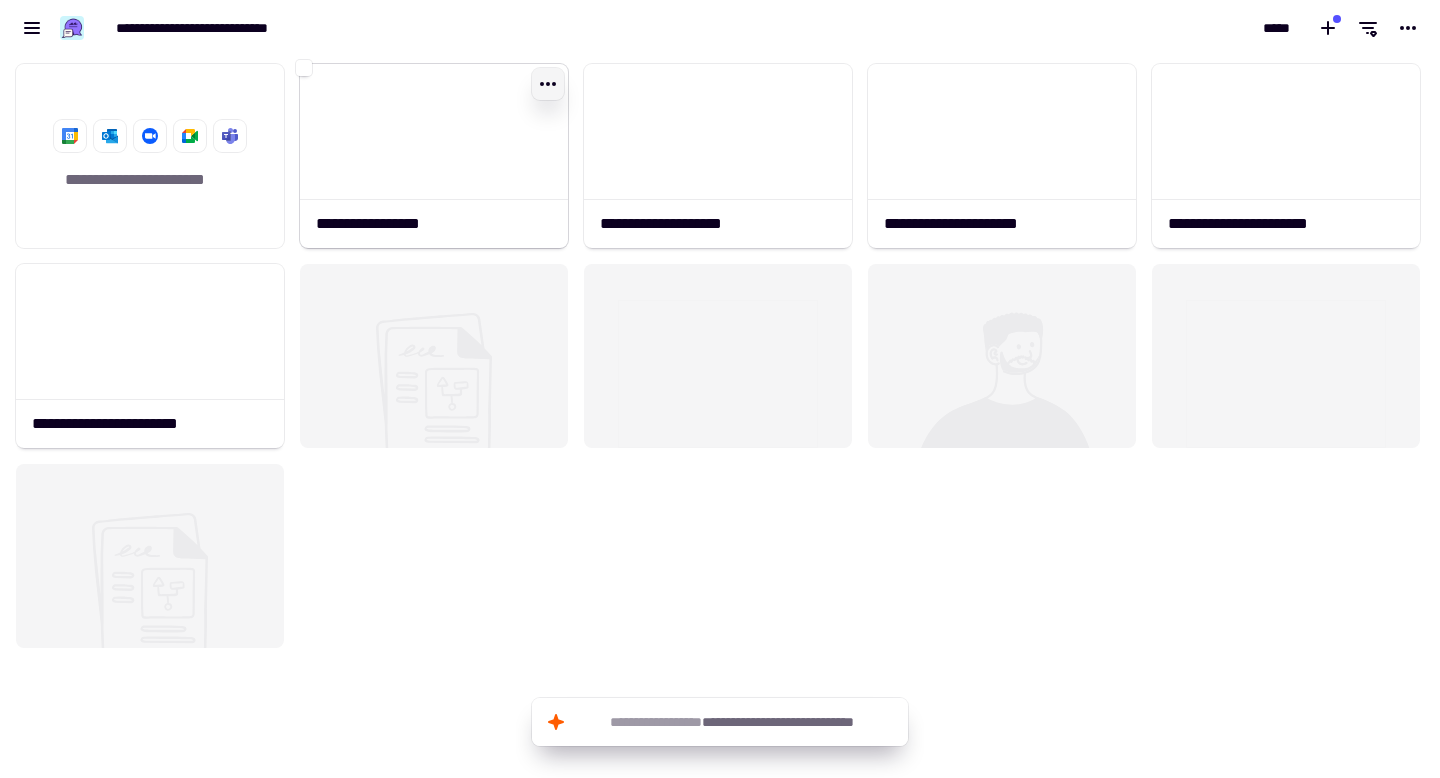 click 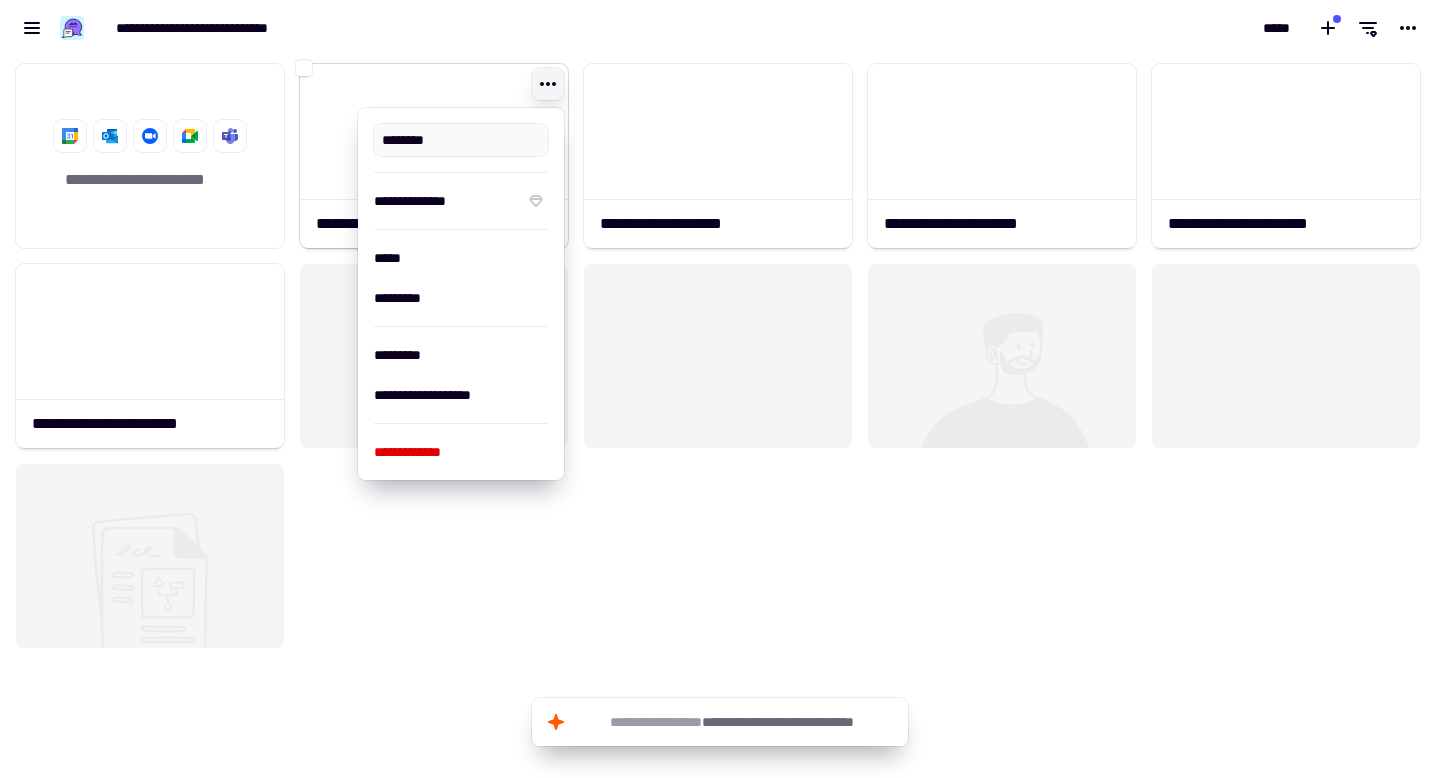 type on "**********" 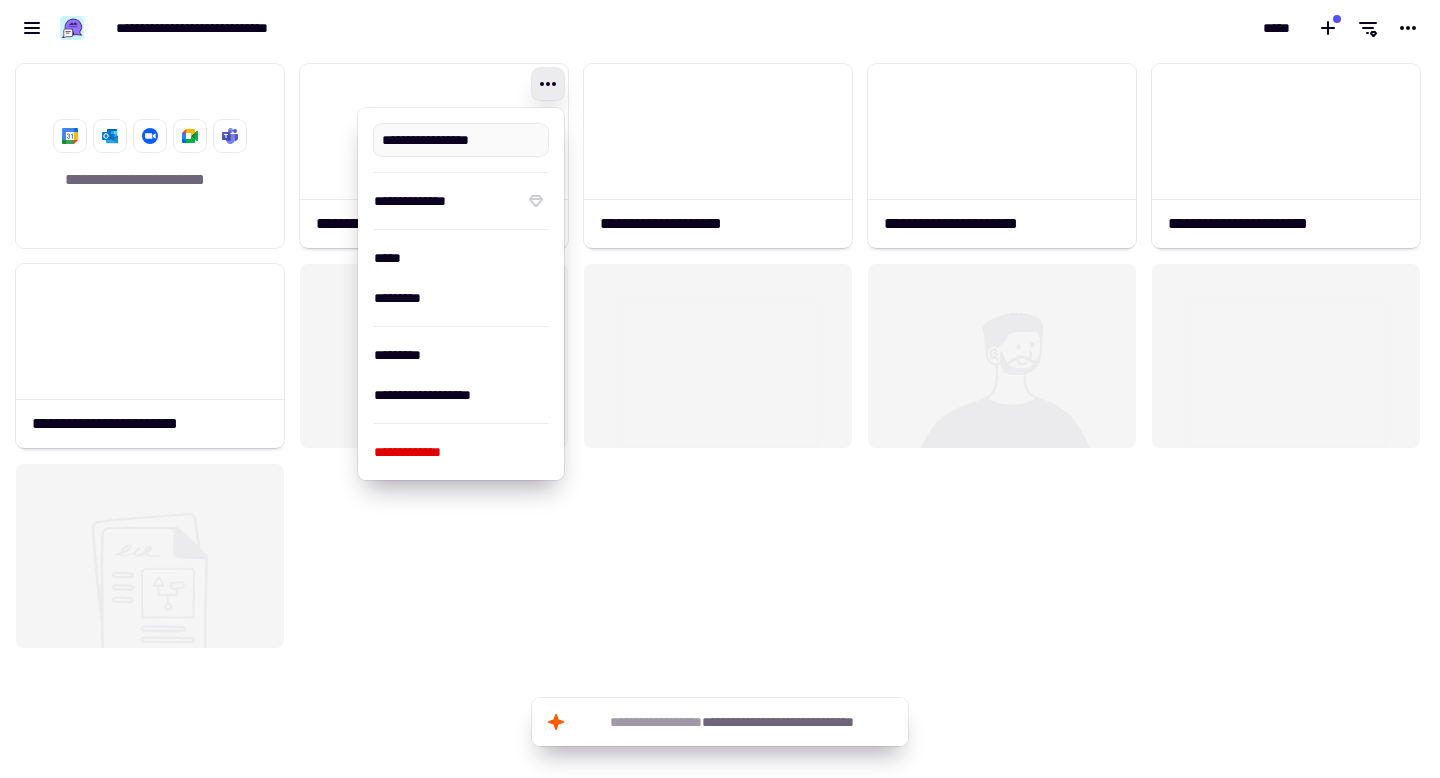 click on "**********" 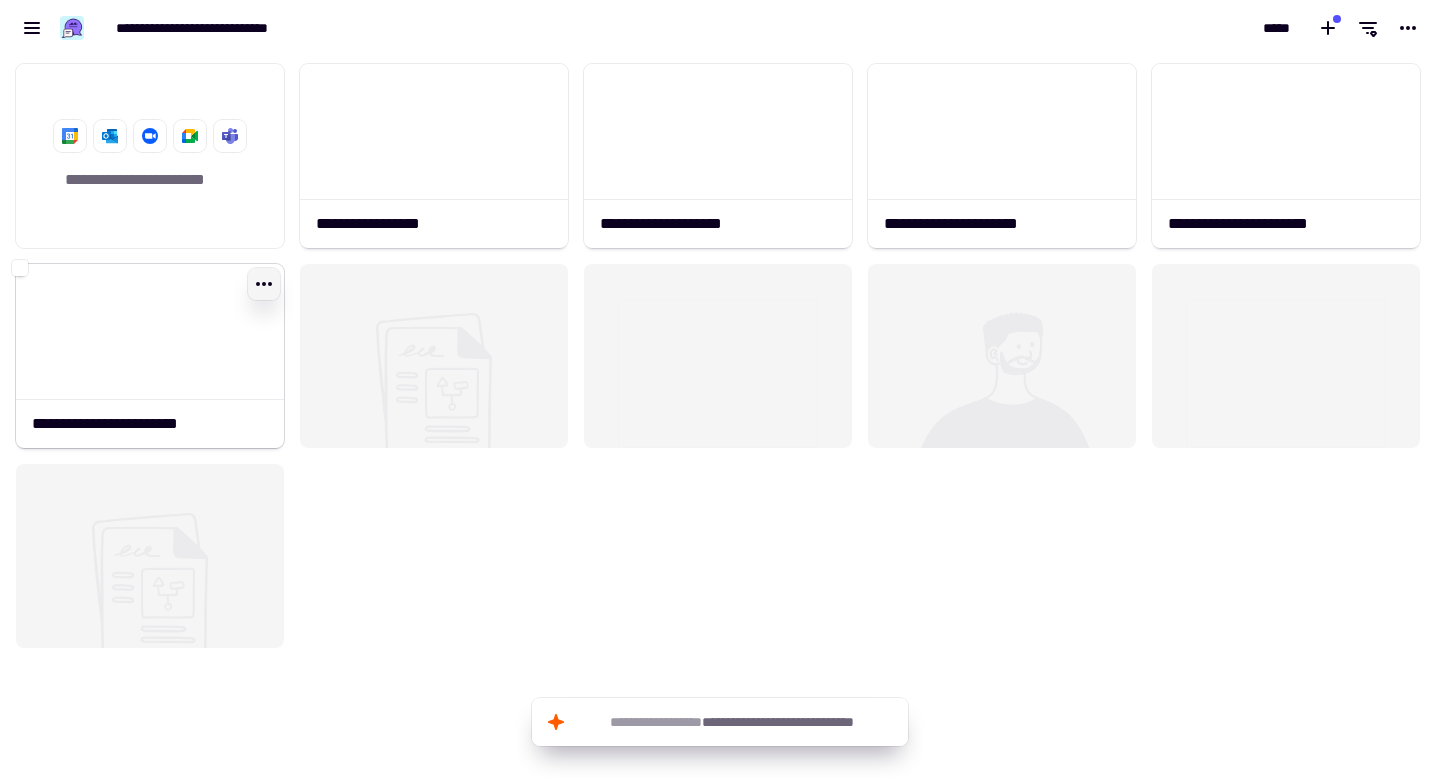 click 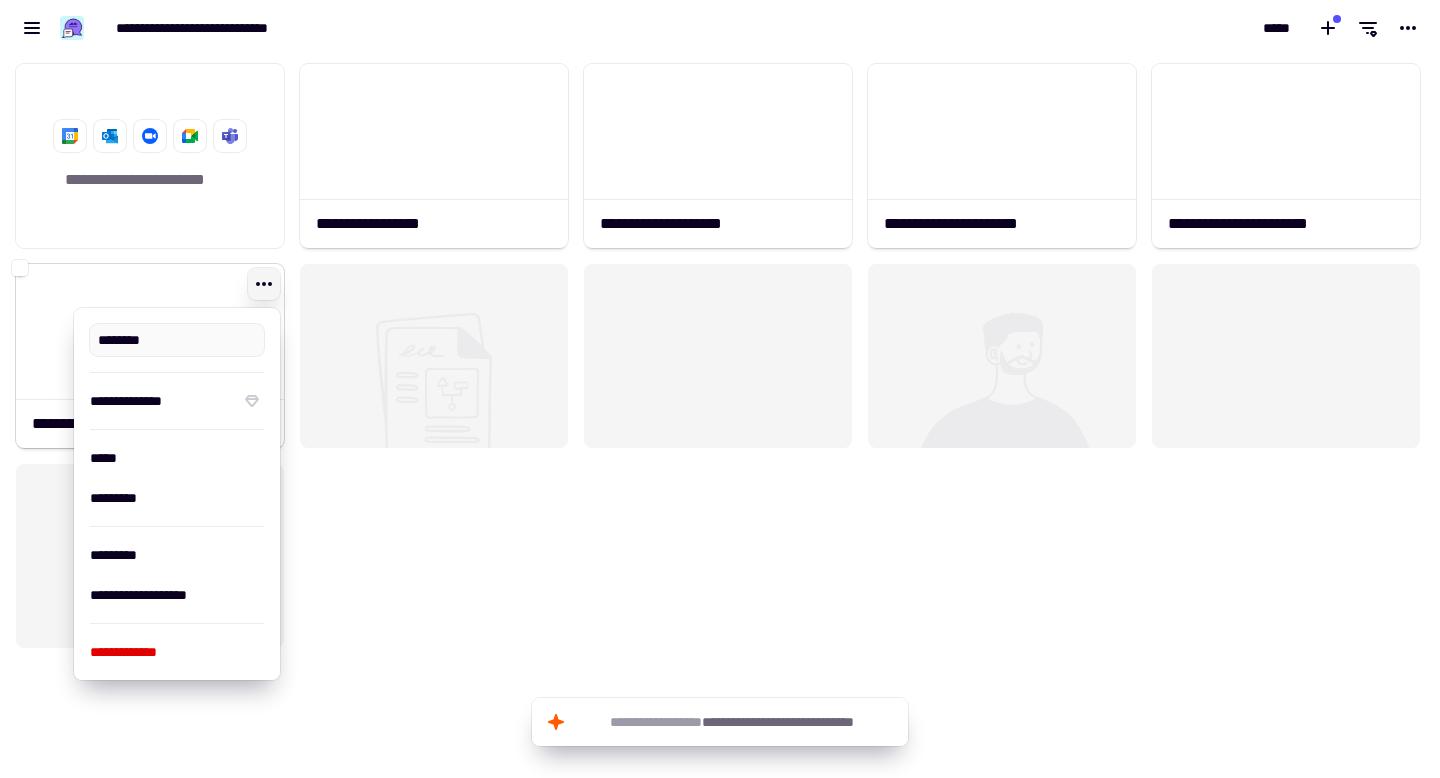 type on "**********" 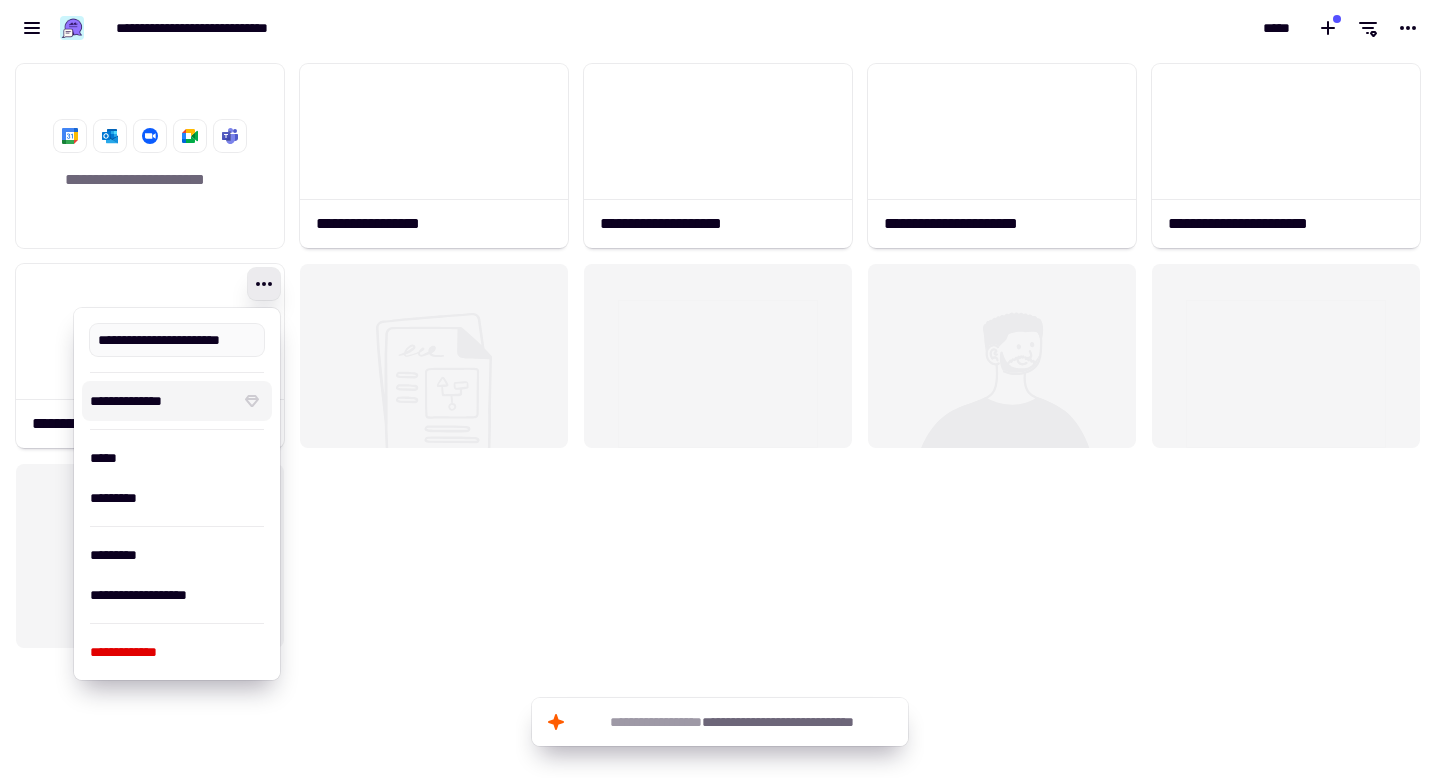 click on "**********" 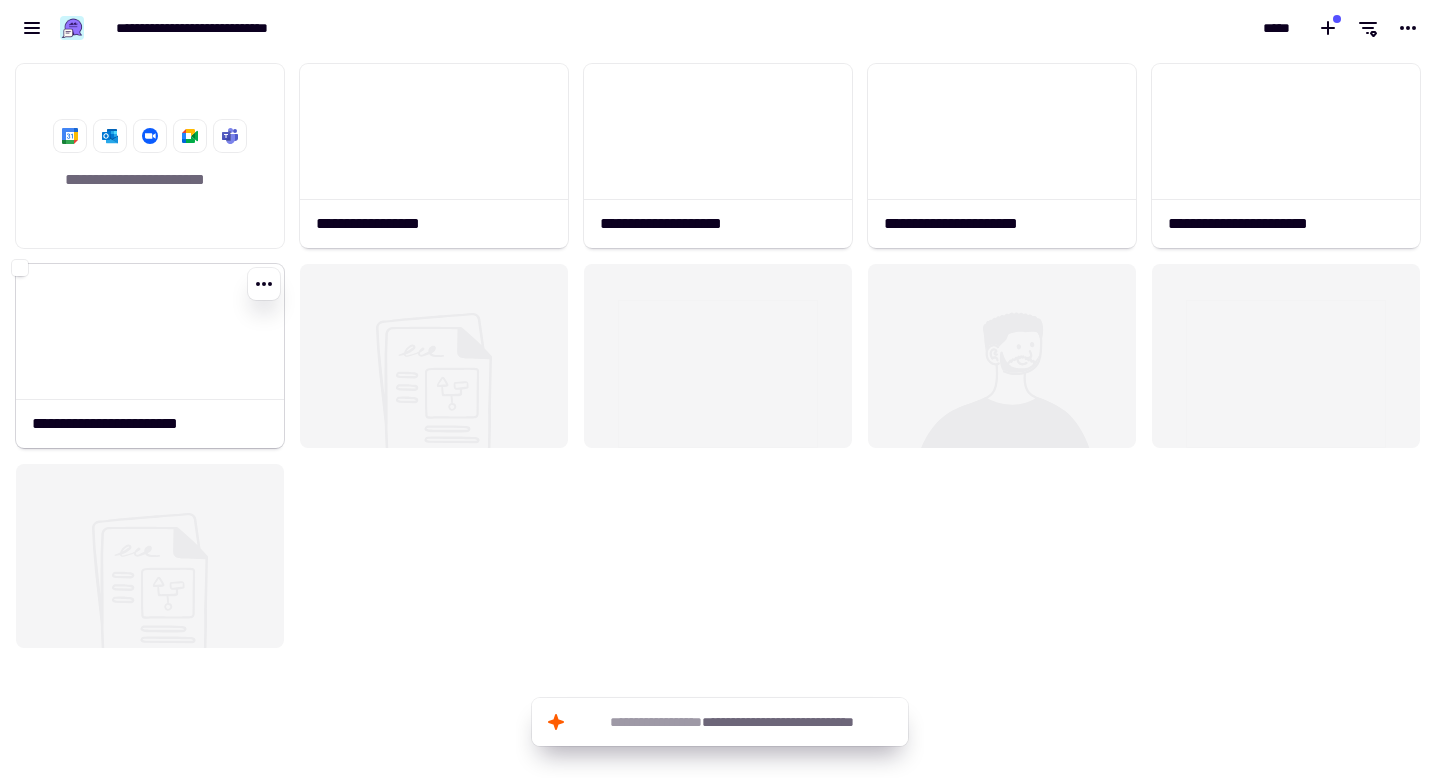 click 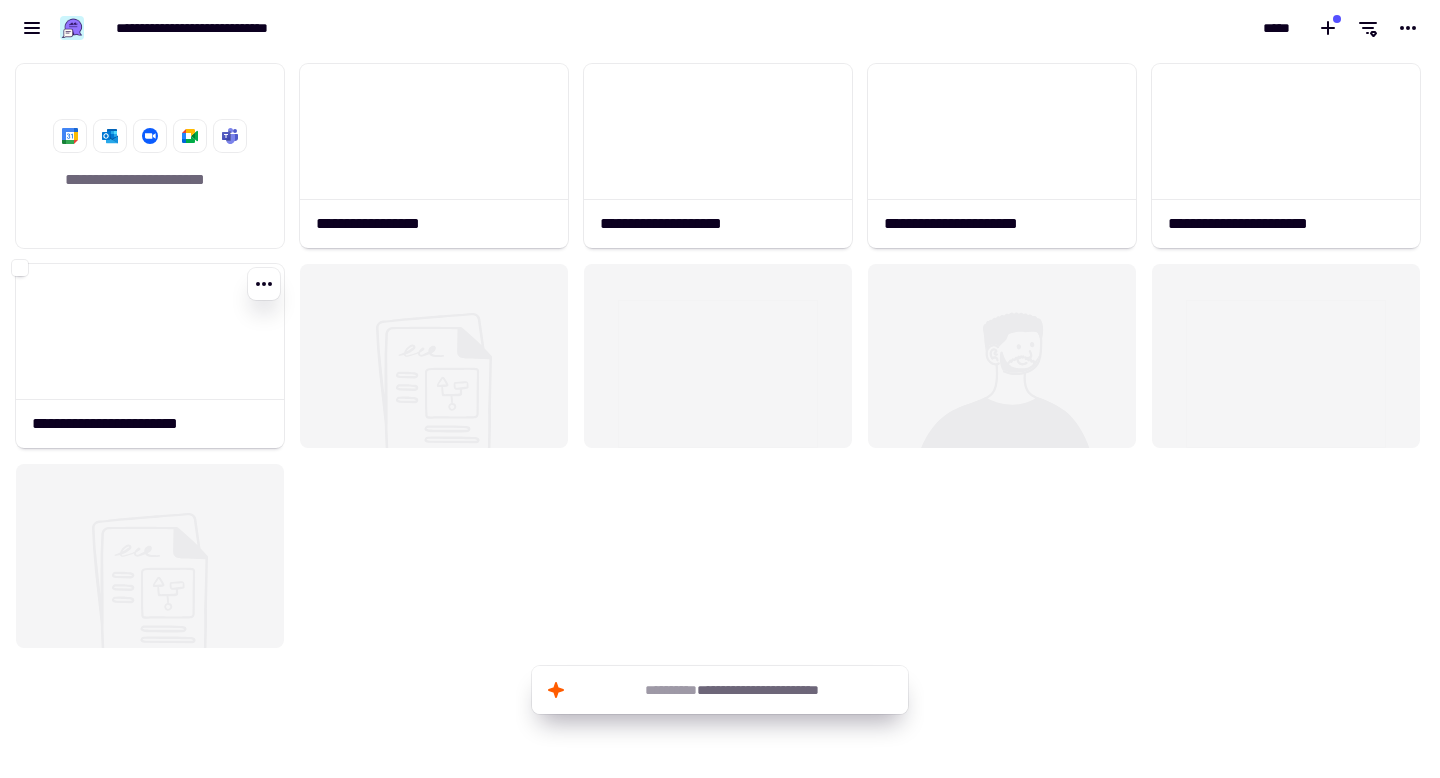 click at bounding box center (720, 389) 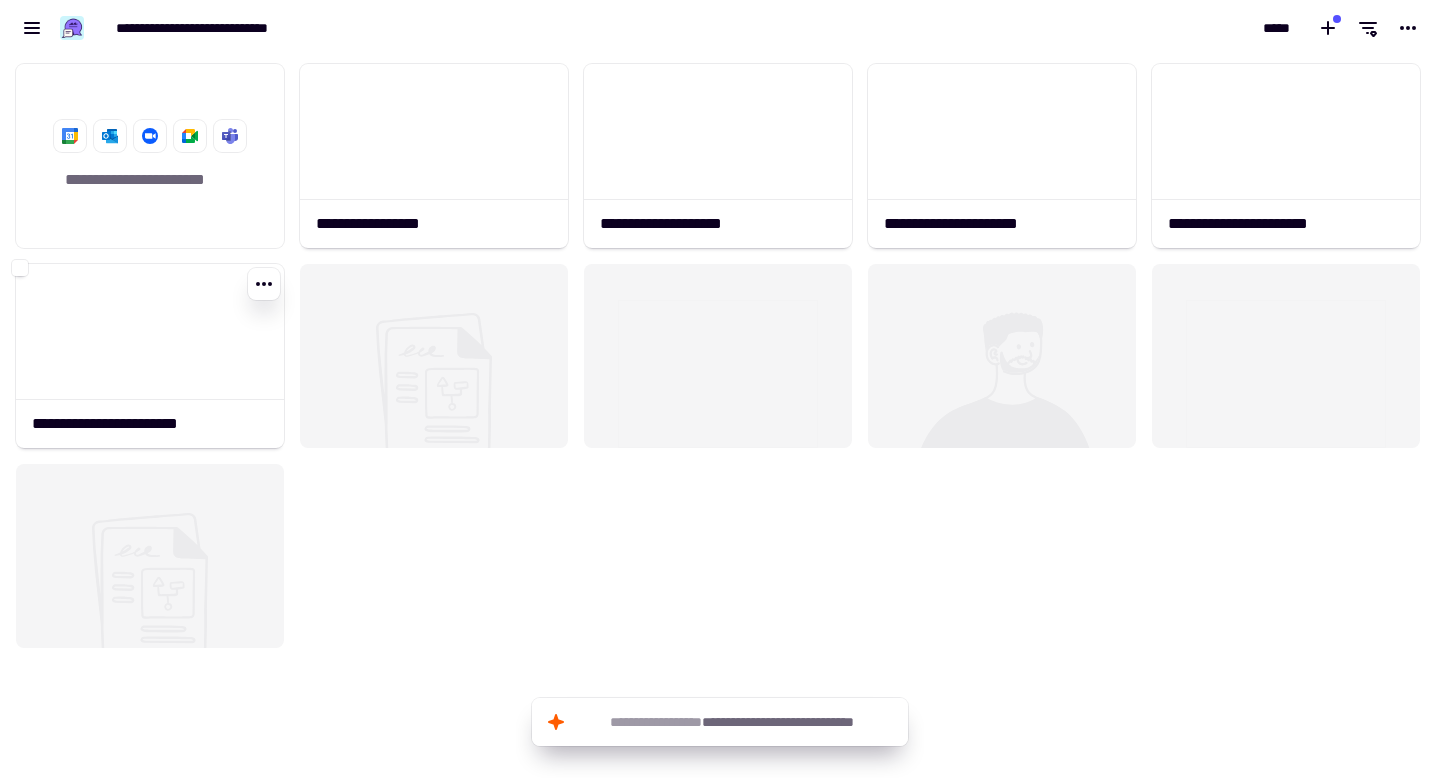 click on "**********" 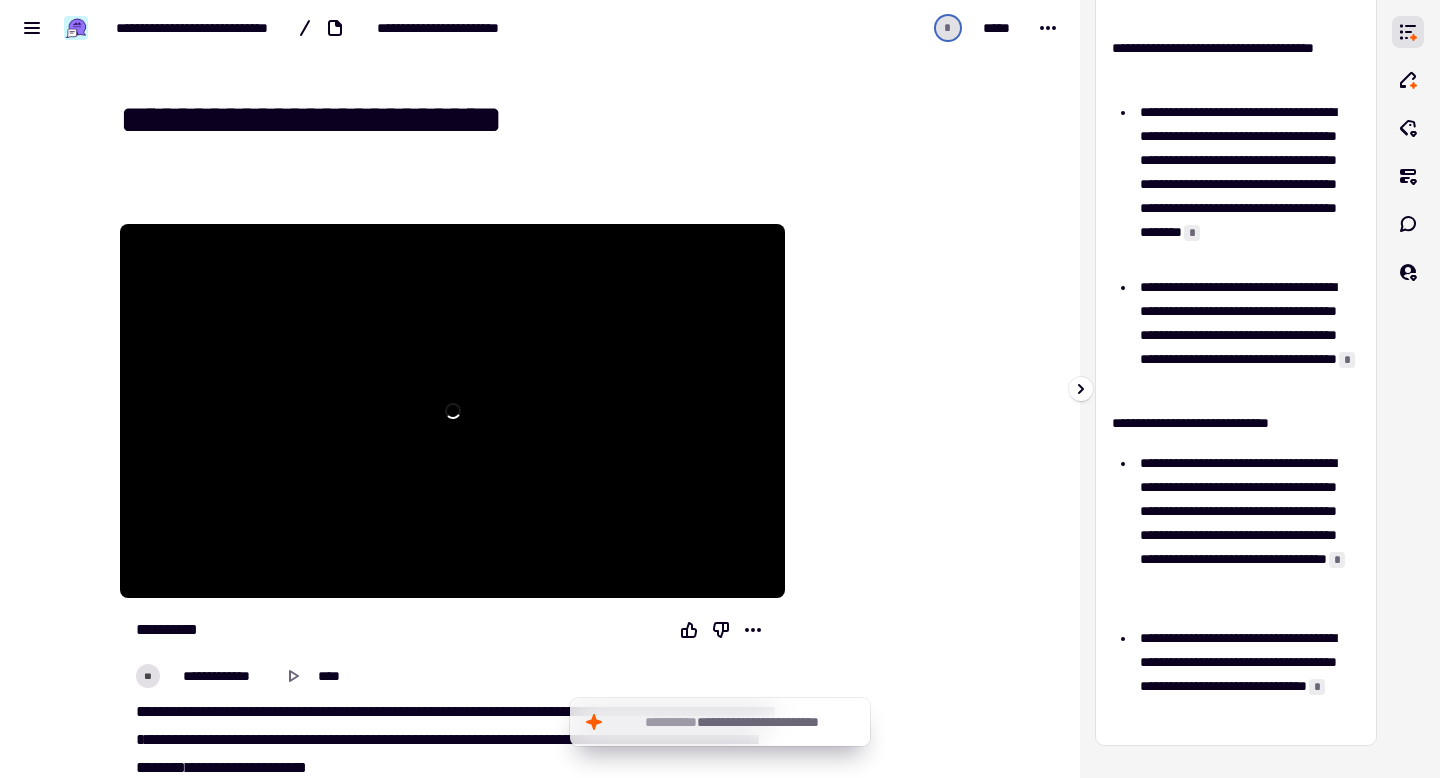 scroll, scrollTop: 593, scrollLeft: 0, axis: vertical 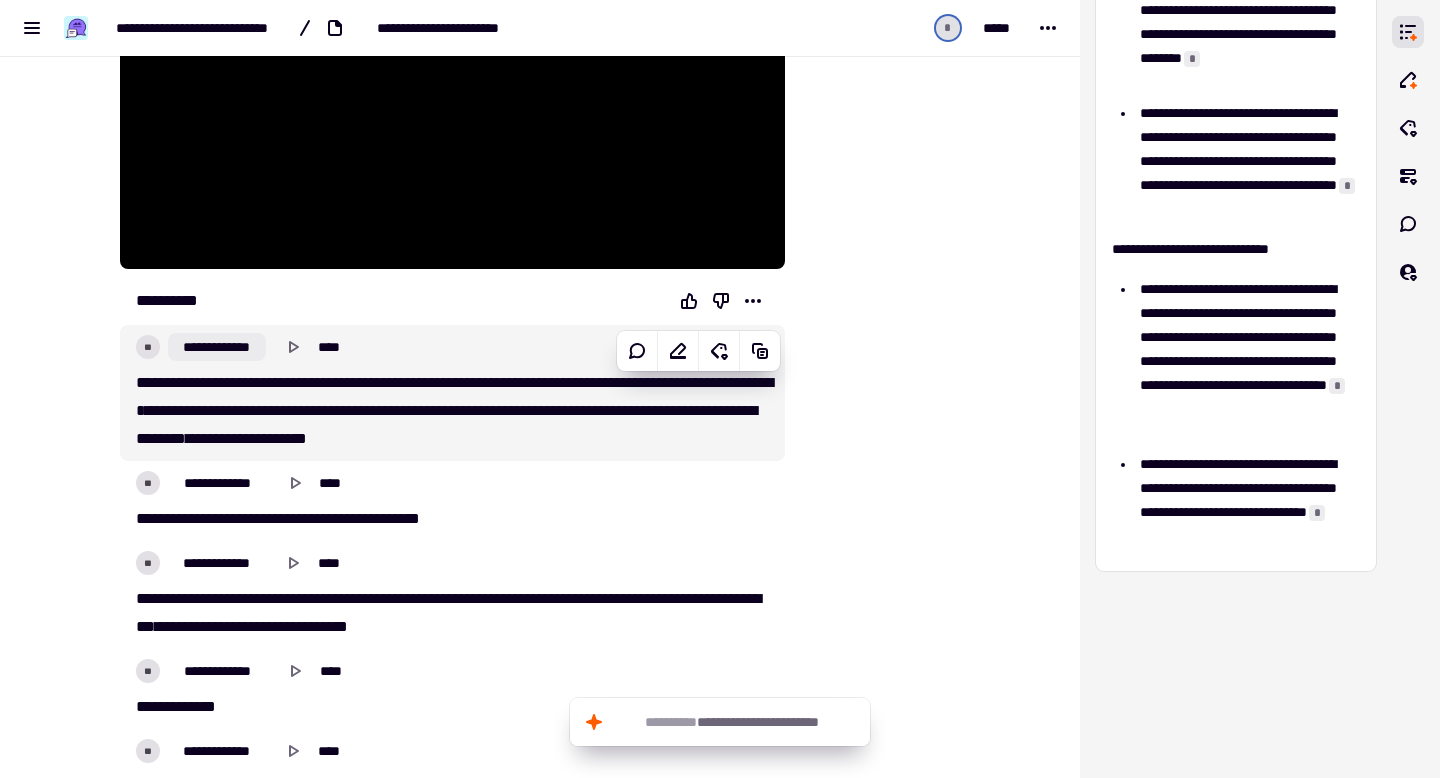 click on "**********" 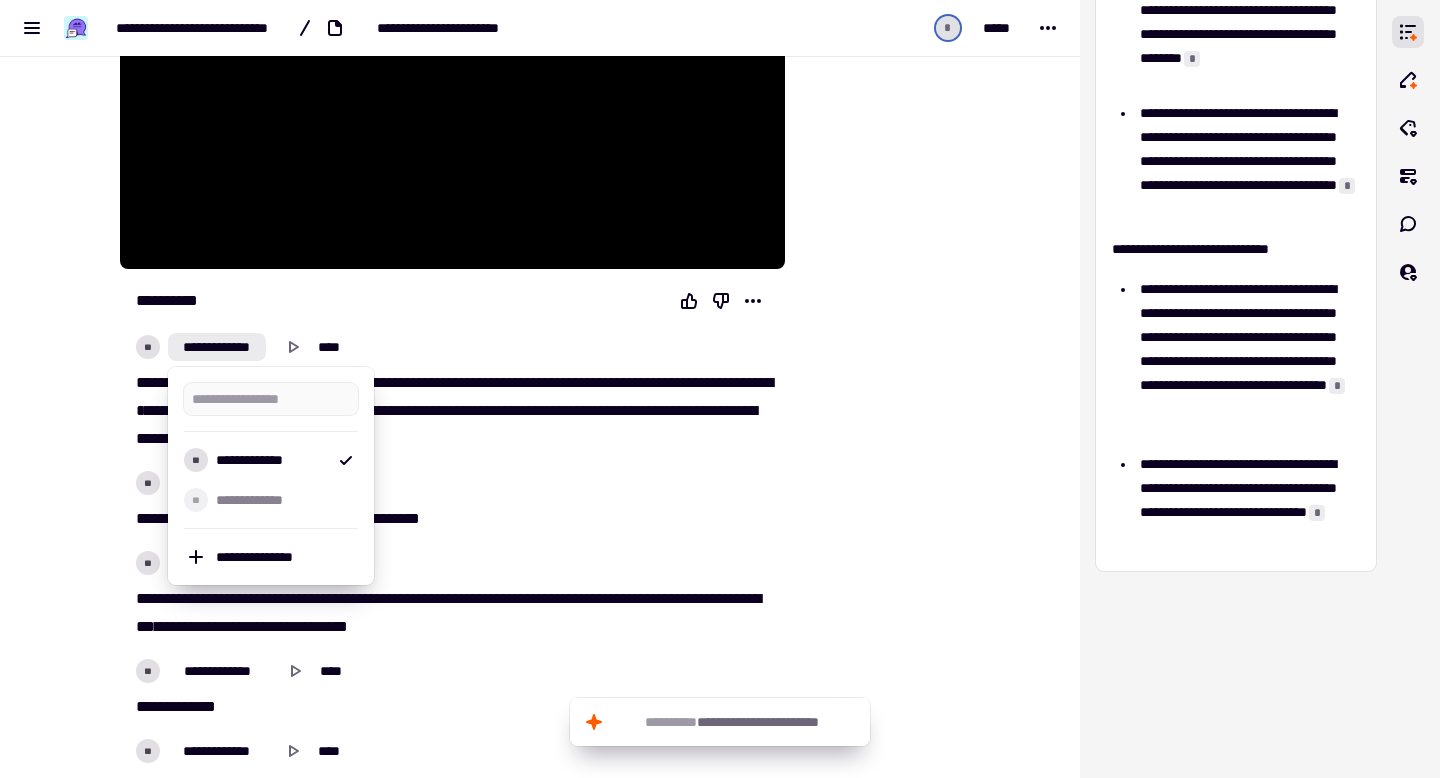 click at bounding box center (886, 8459) 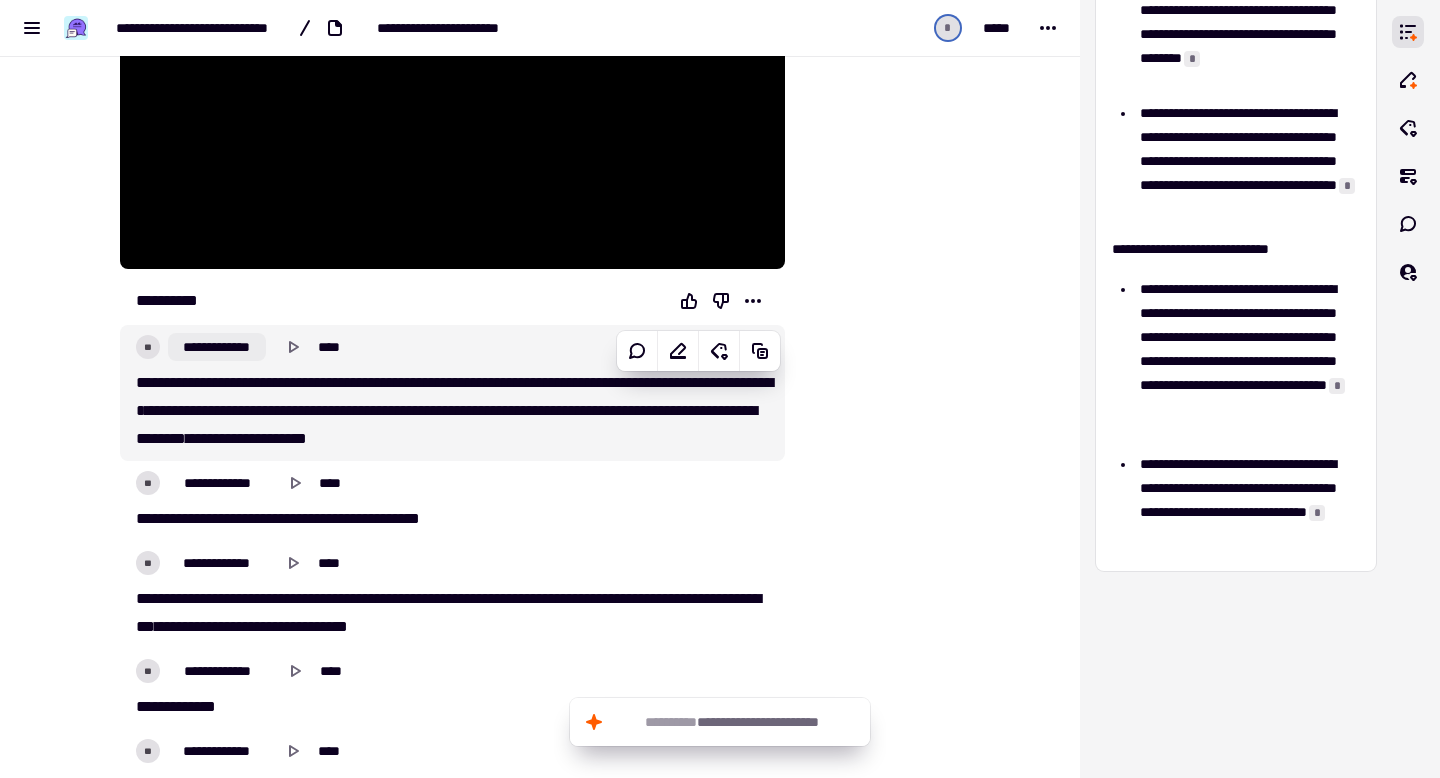 click on "**********" 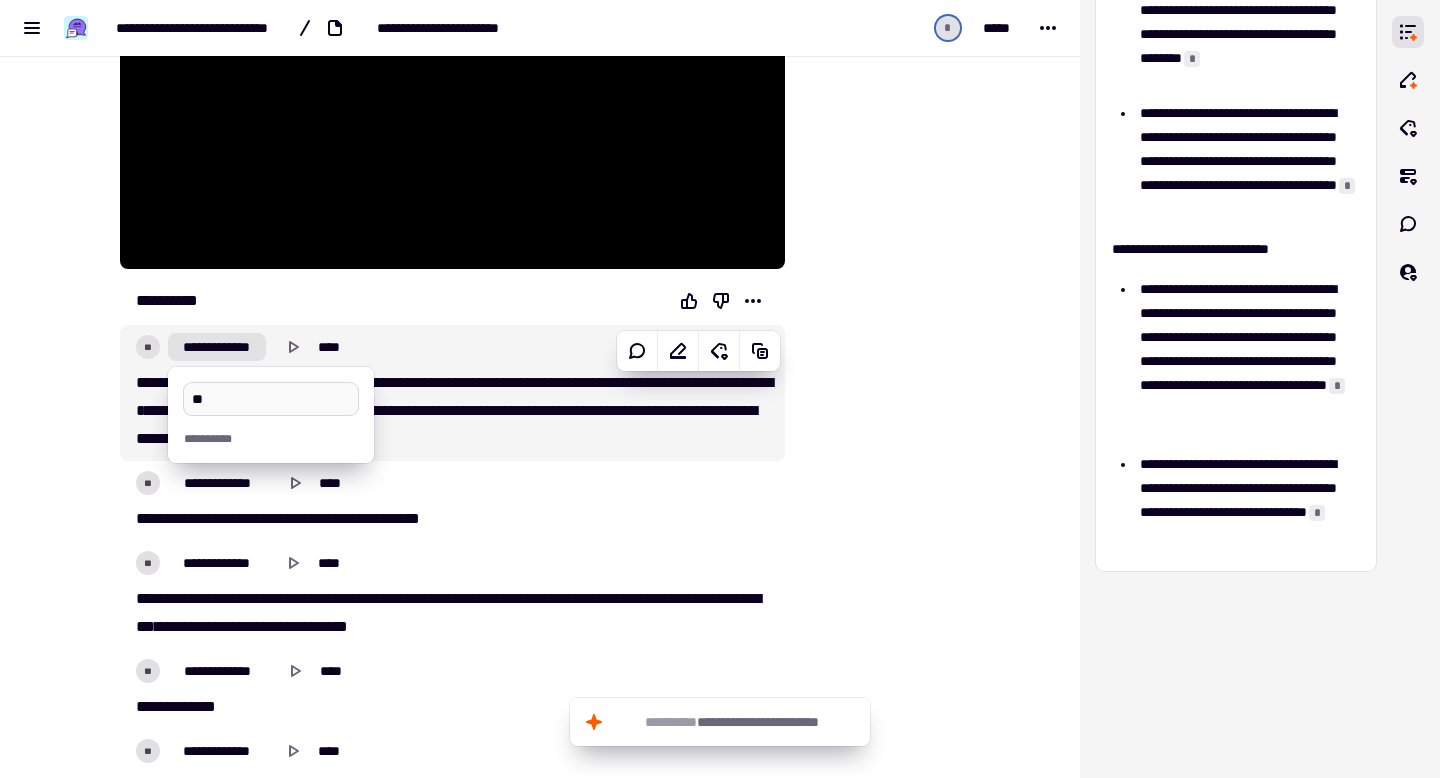 type on "*" 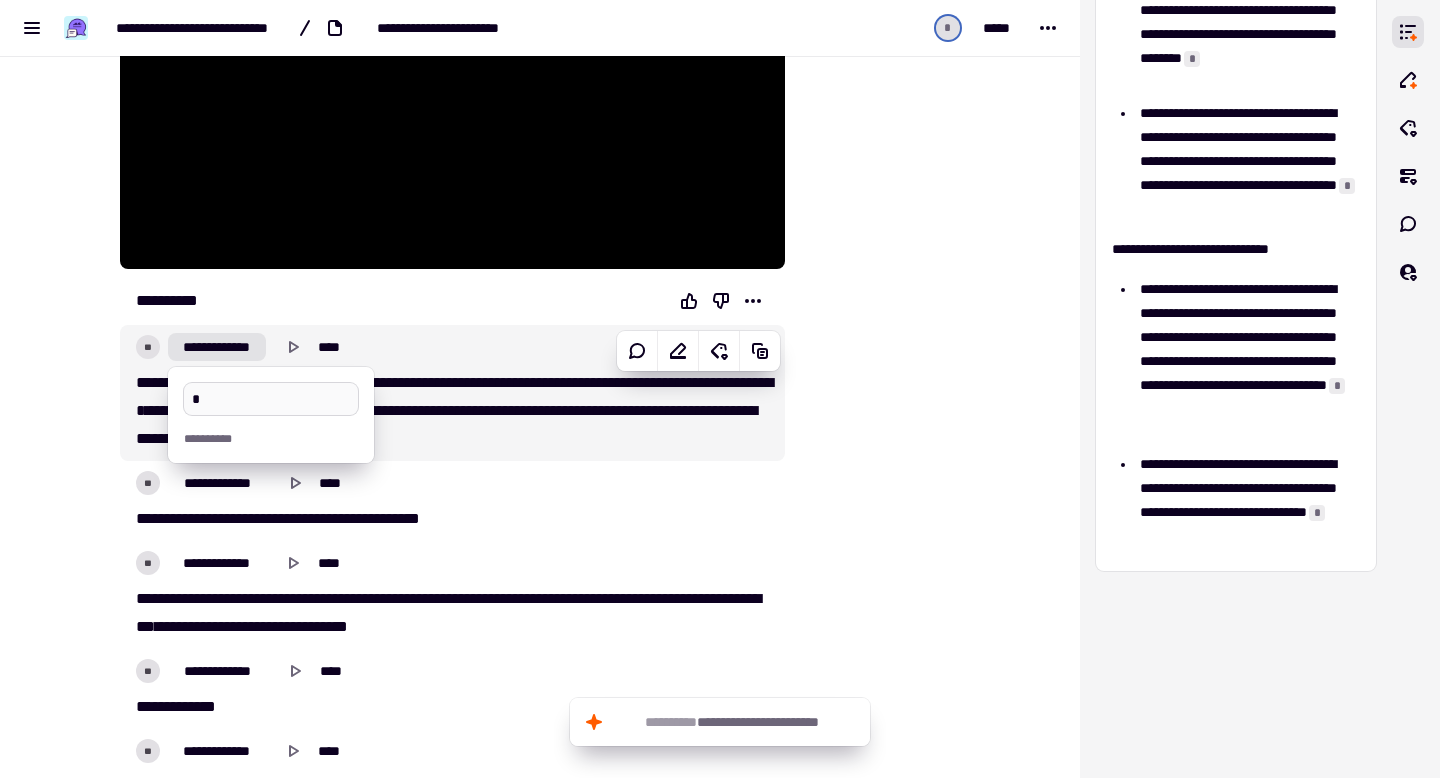 type 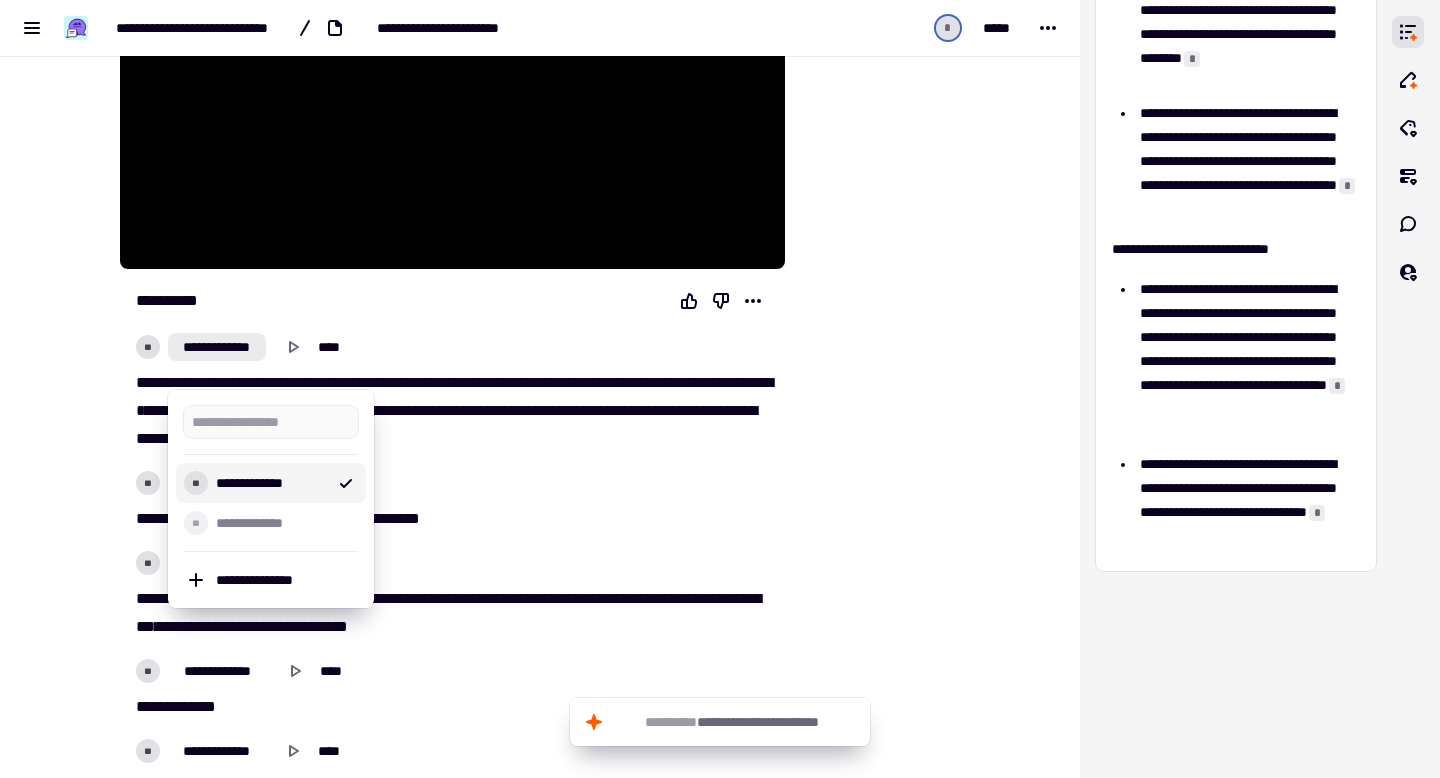 scroll, scrollTop: 0, scrollLeft: 0, axis: both 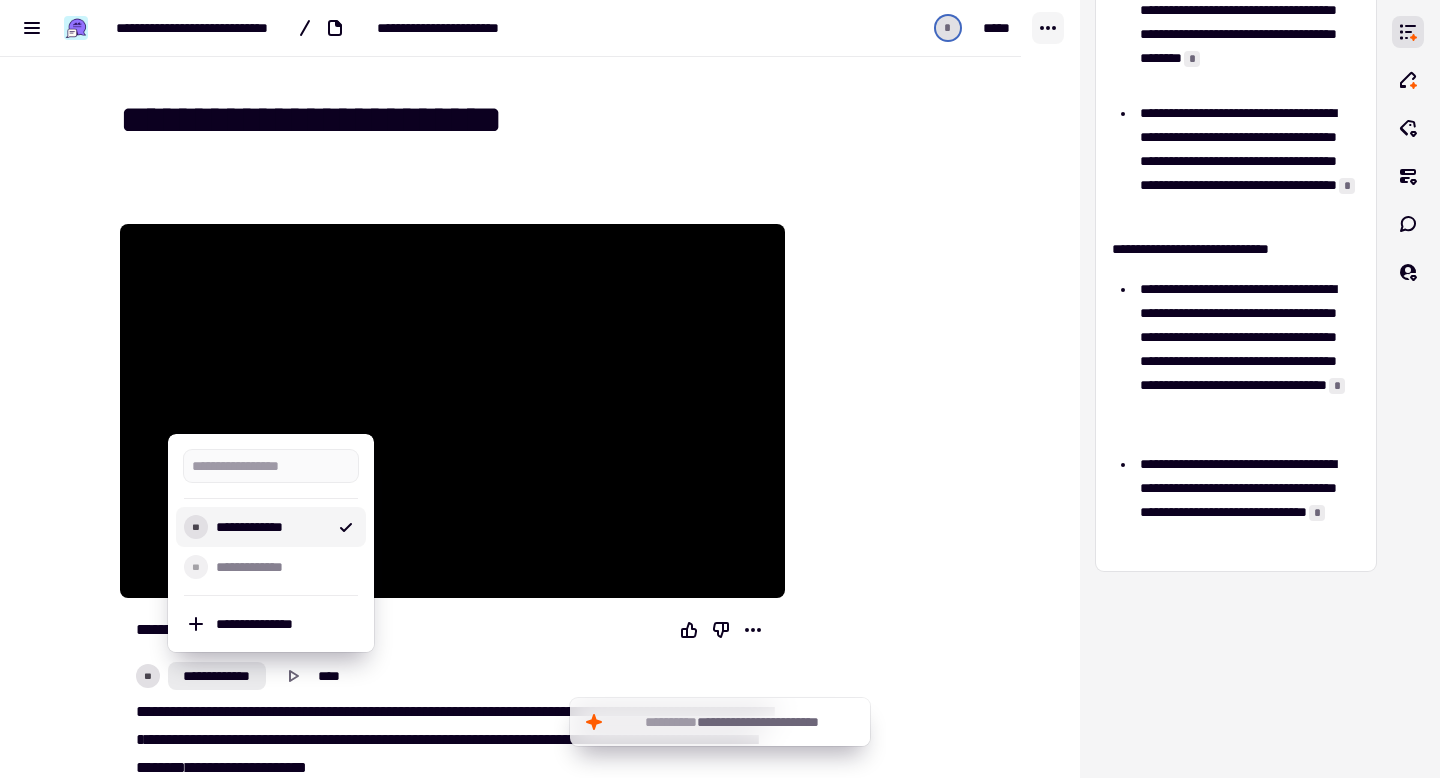 click 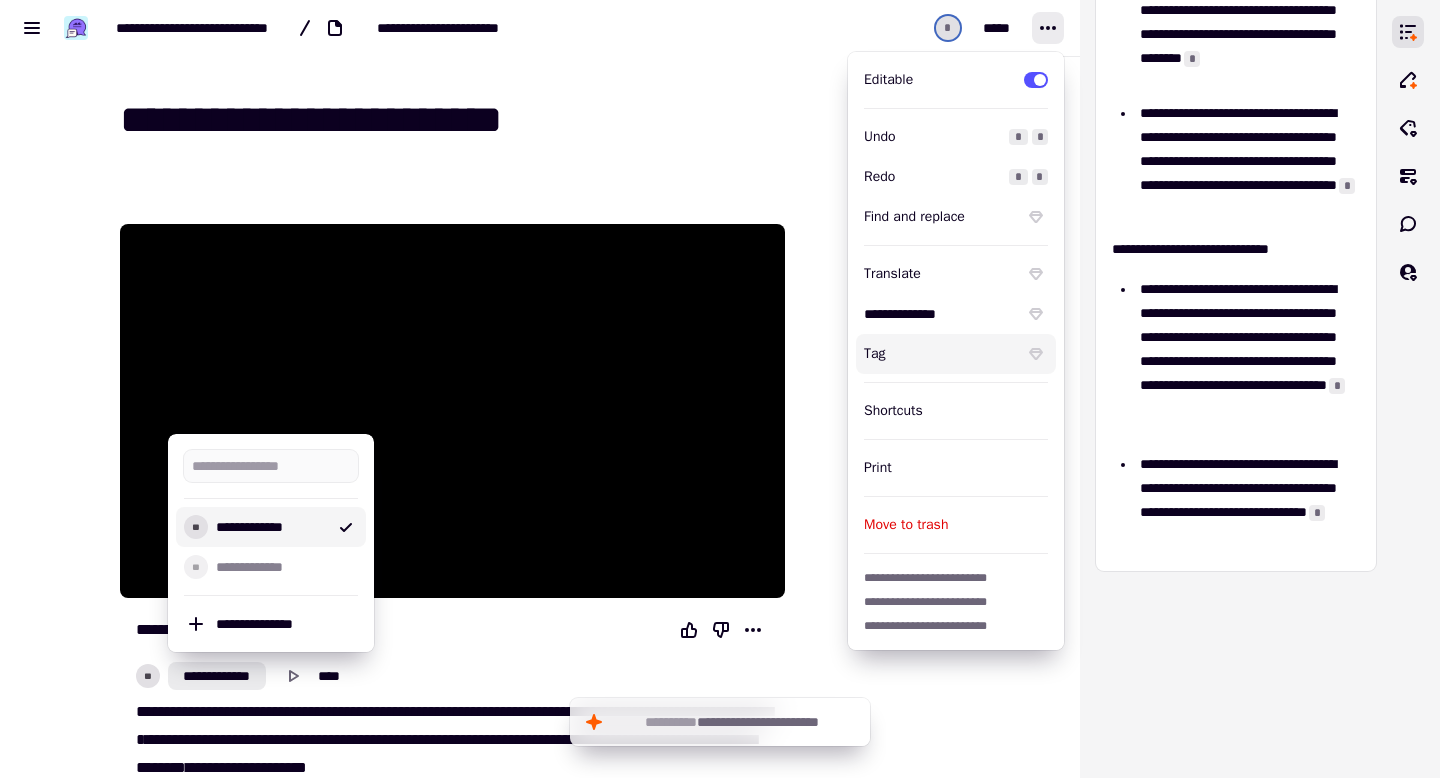 click at bounding box center (886, 8788) 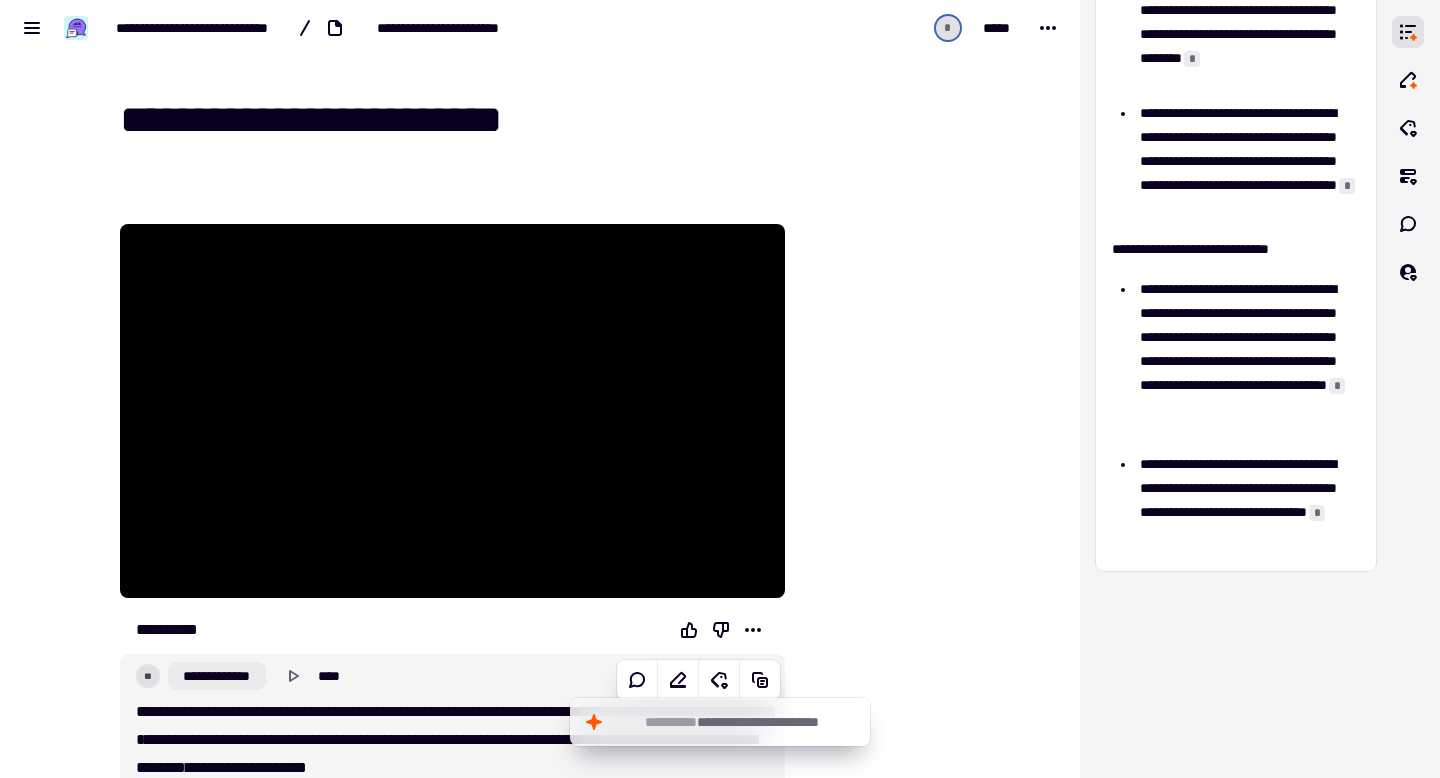 click on "**********" 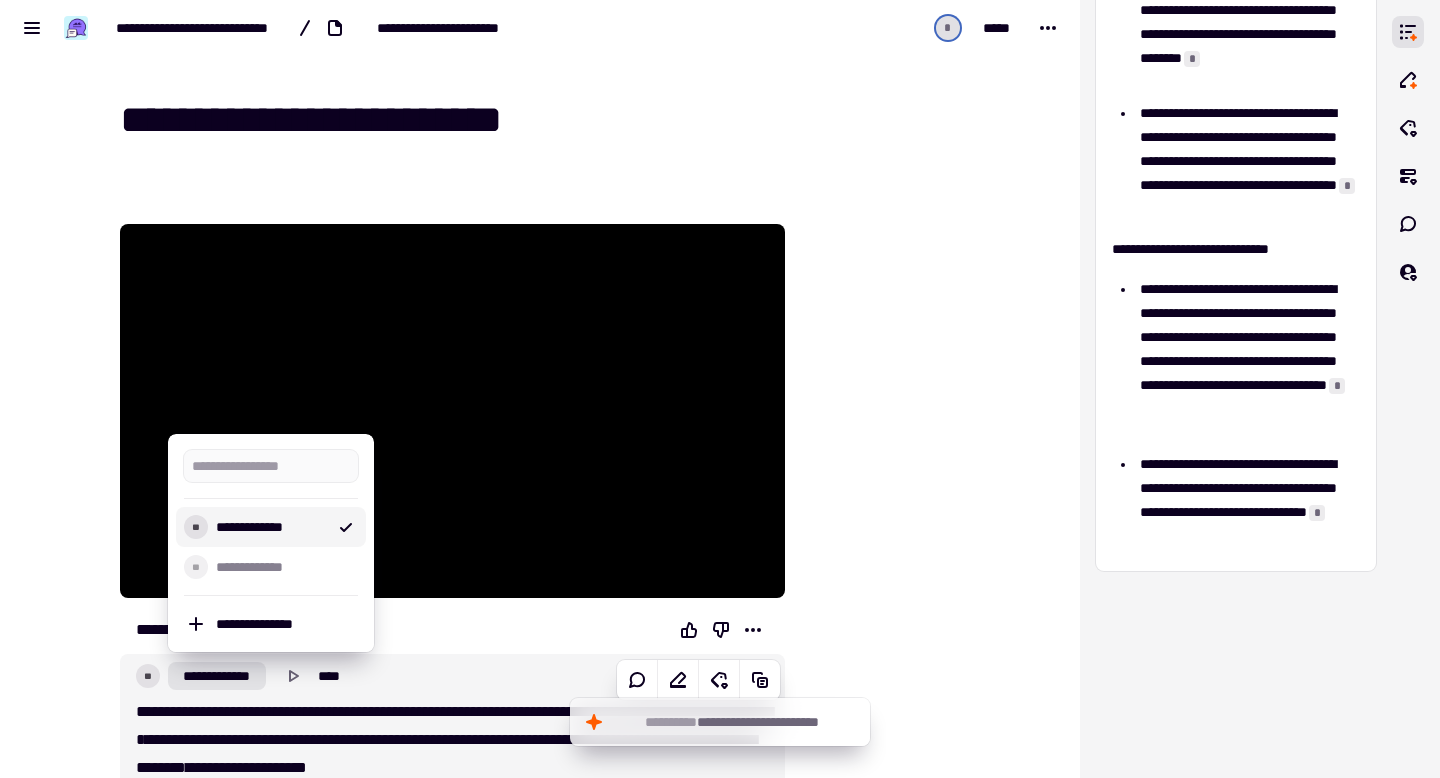 click on "**" at bounding box center [196, 527] 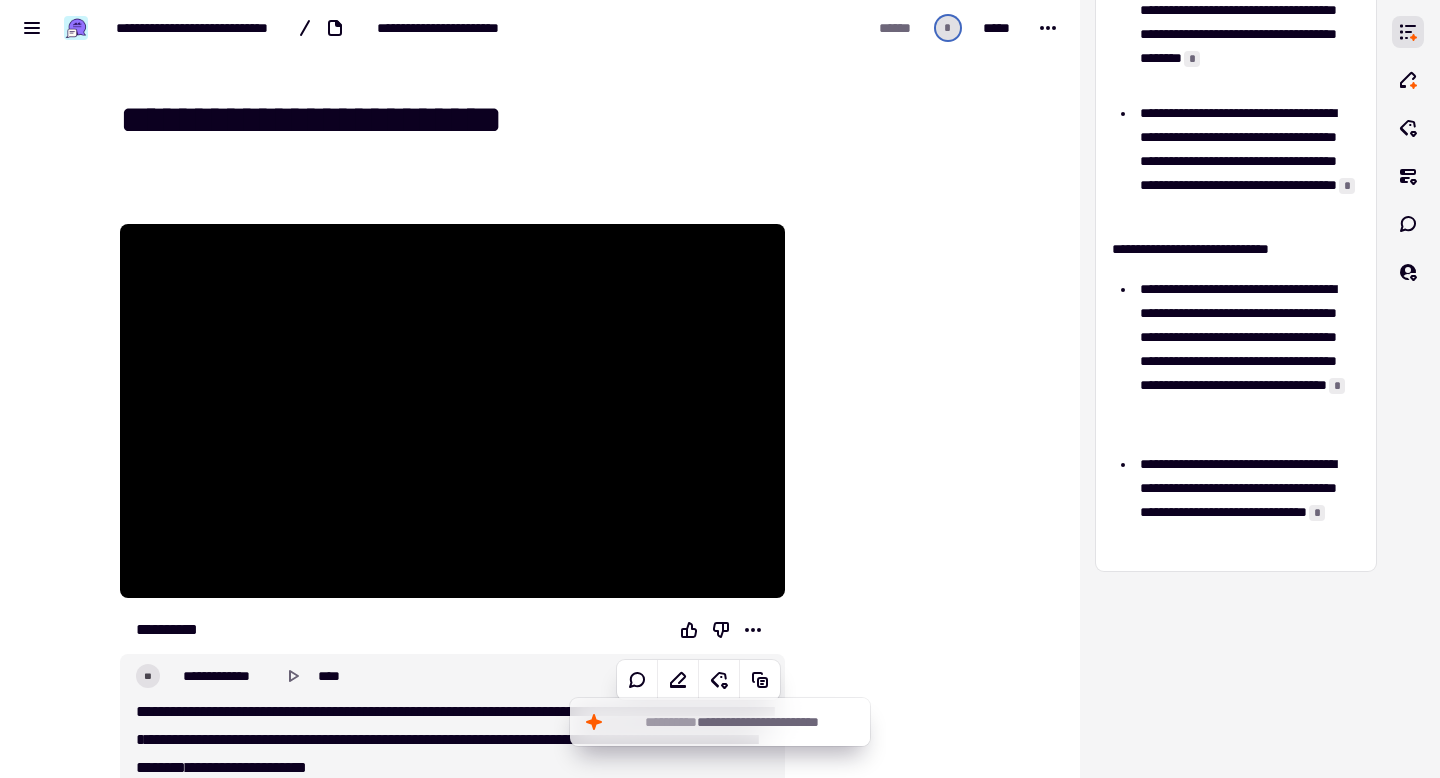click on "**********" at bounding box center [452, 676] 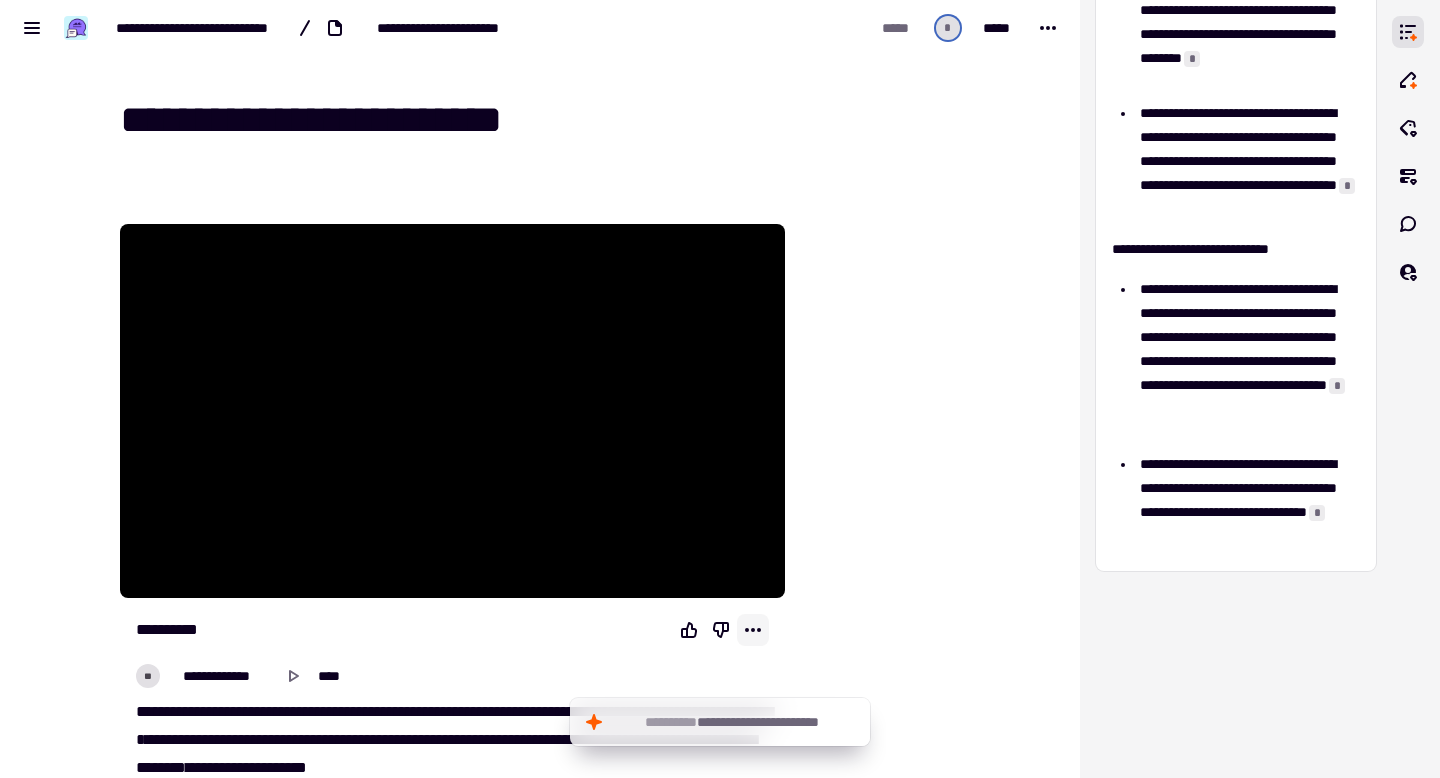 click 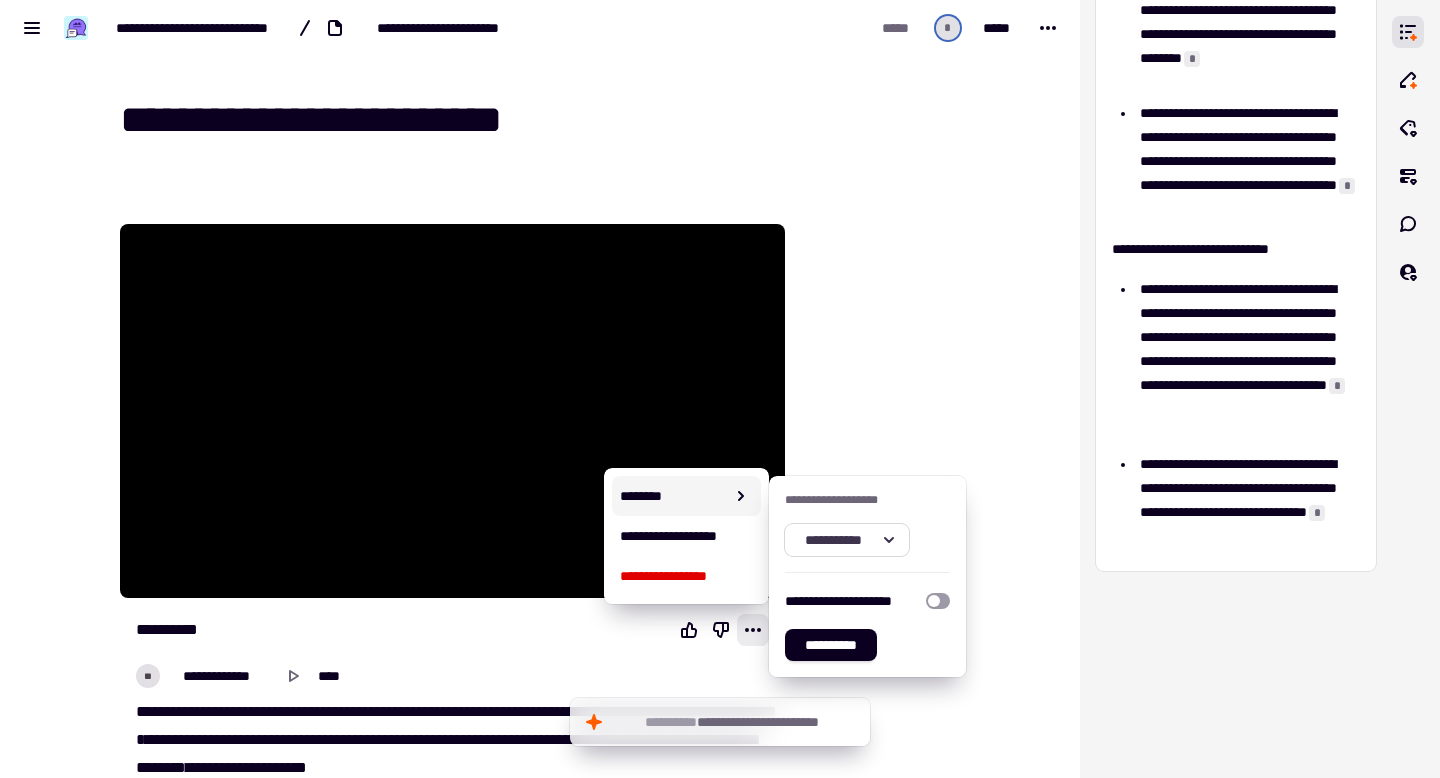 click on "**********" 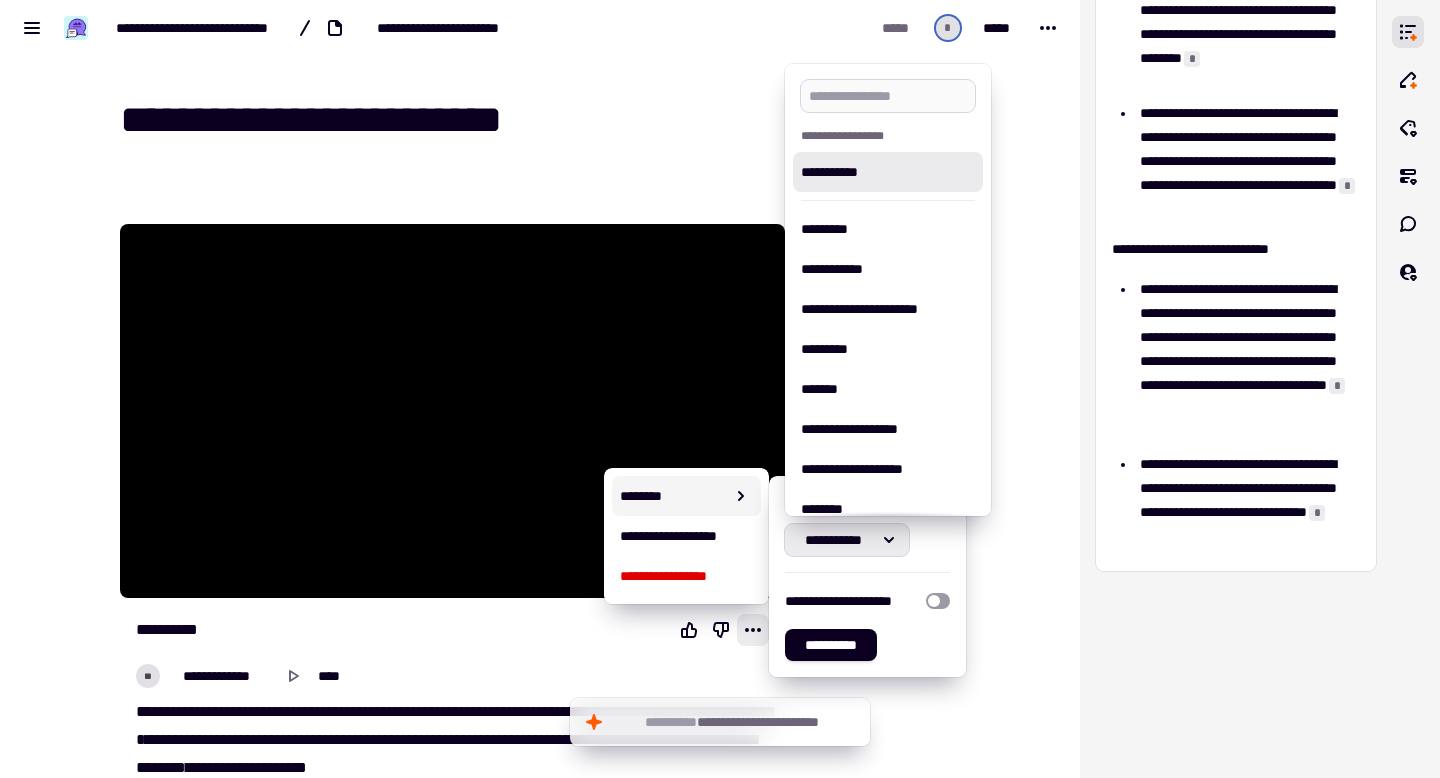 click at bounding box center (888, 96) 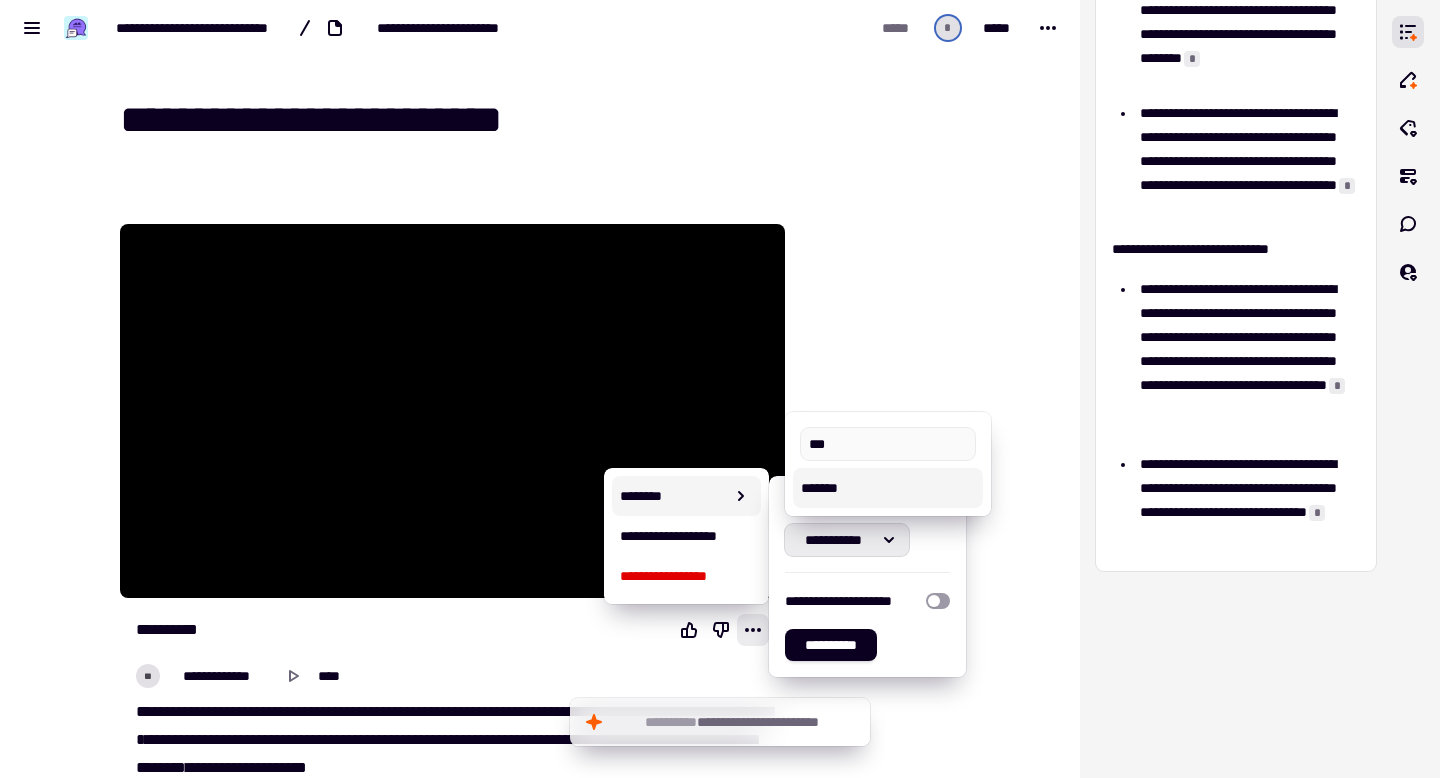 type on "***" 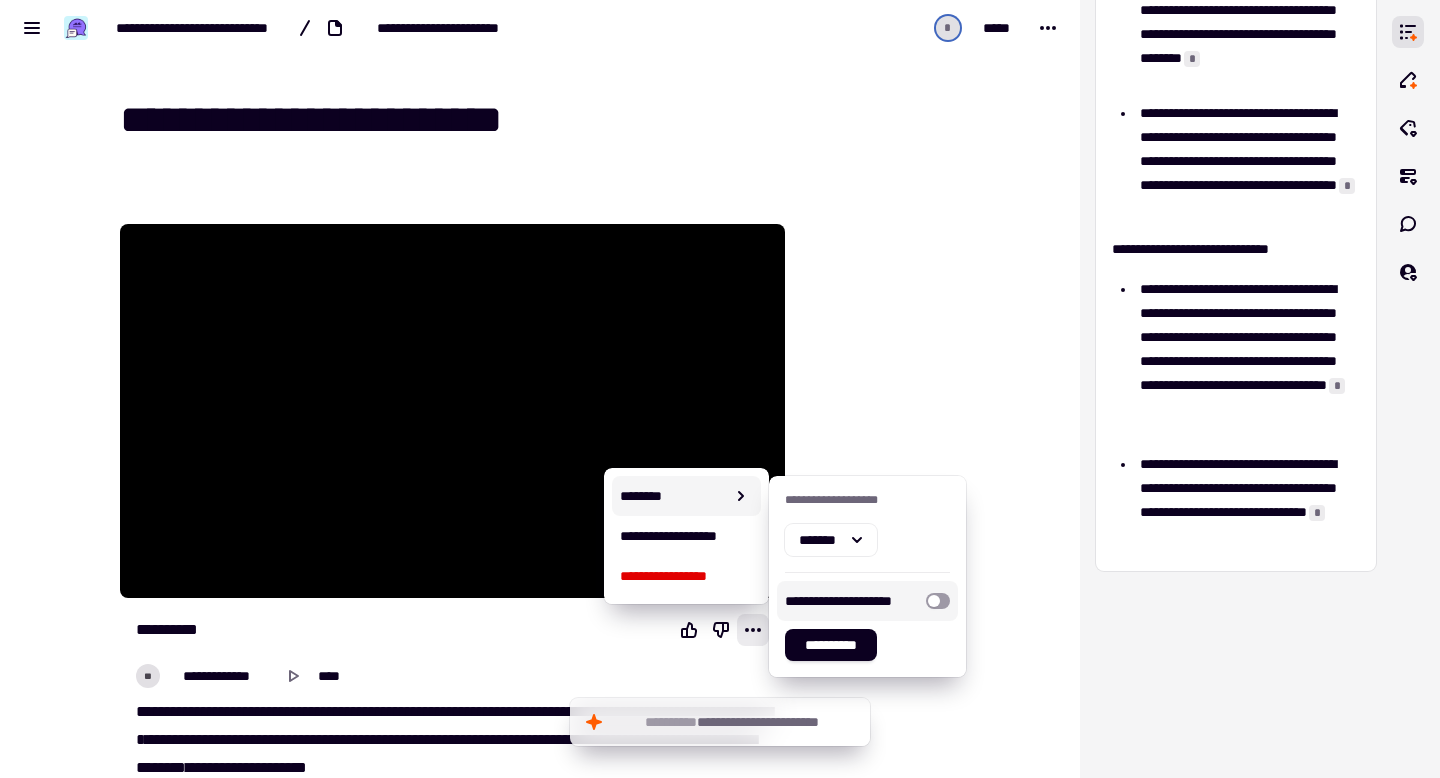 click at bounding box center [938, 601] 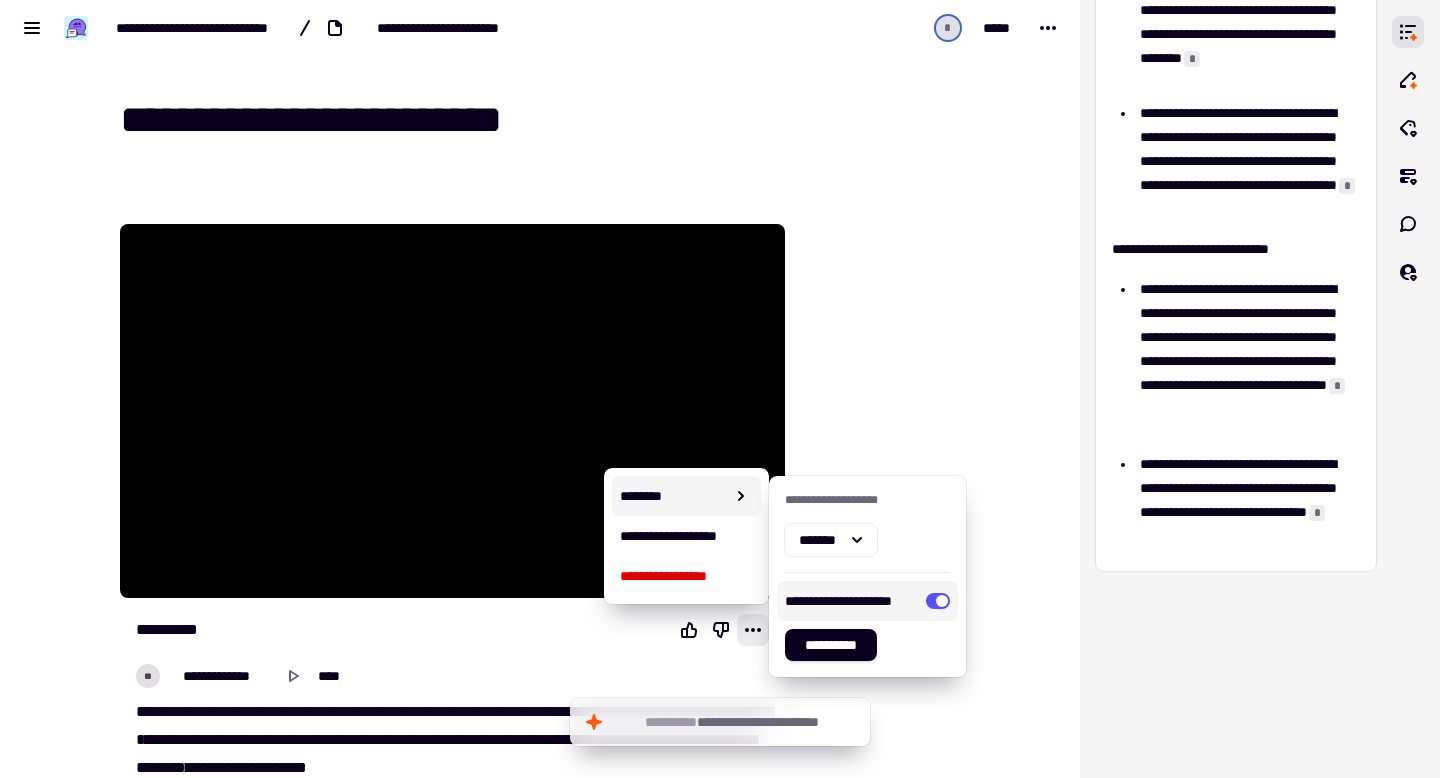 click on "**********" at bounding box center (540, 8780) 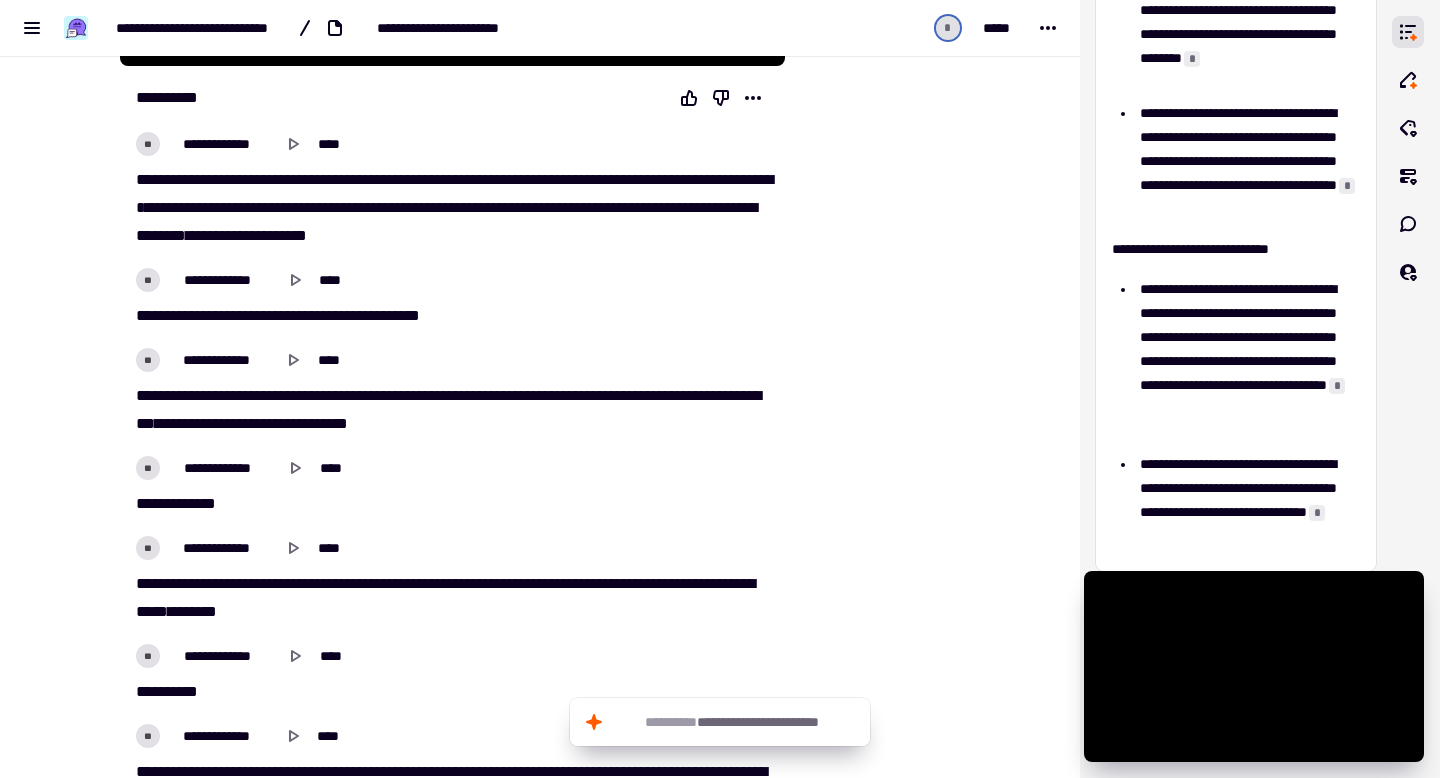 scroll, scrollTop: 720, scrollLeft: 0, axis: vertical 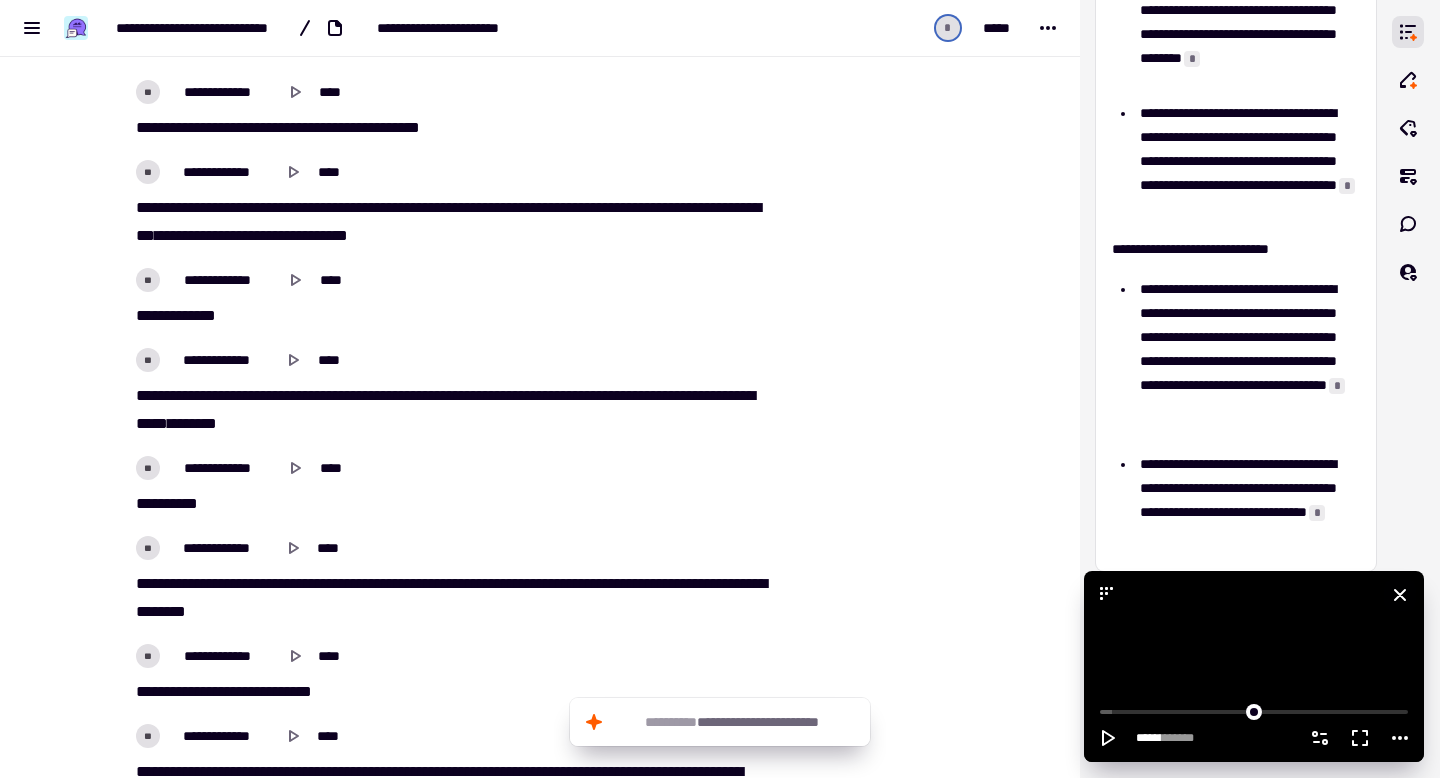 click 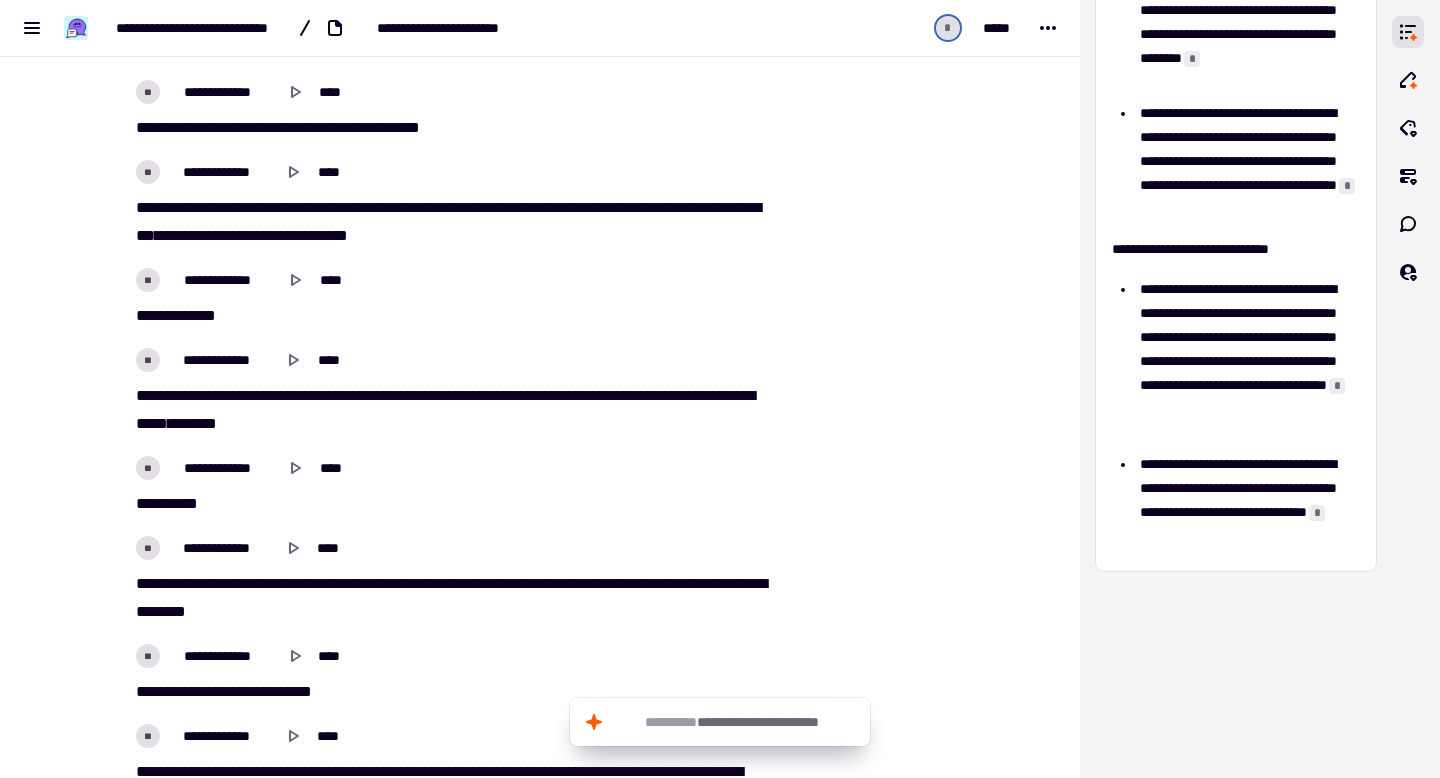 scroll, scrollTop: 1615, scrollLeft: 0, axis: vertical 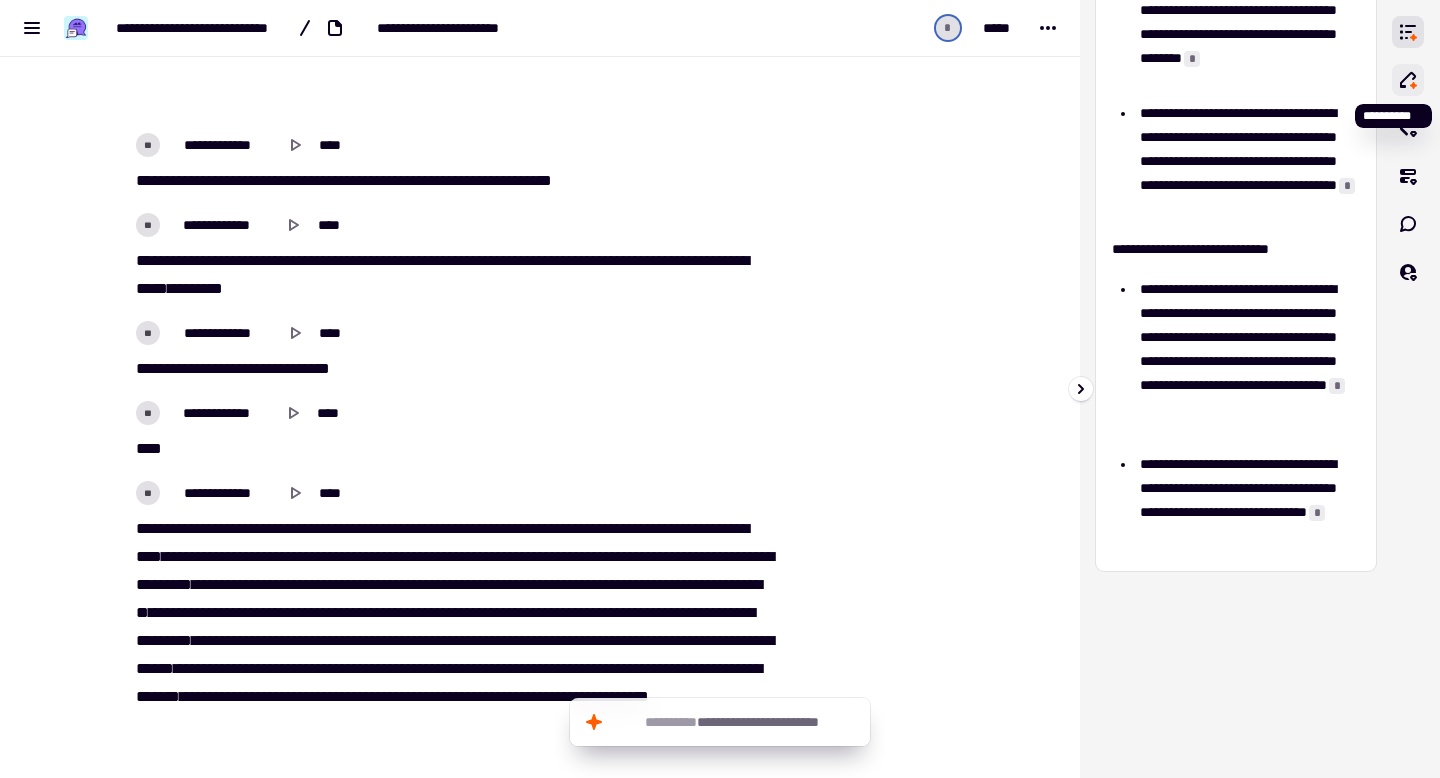 click 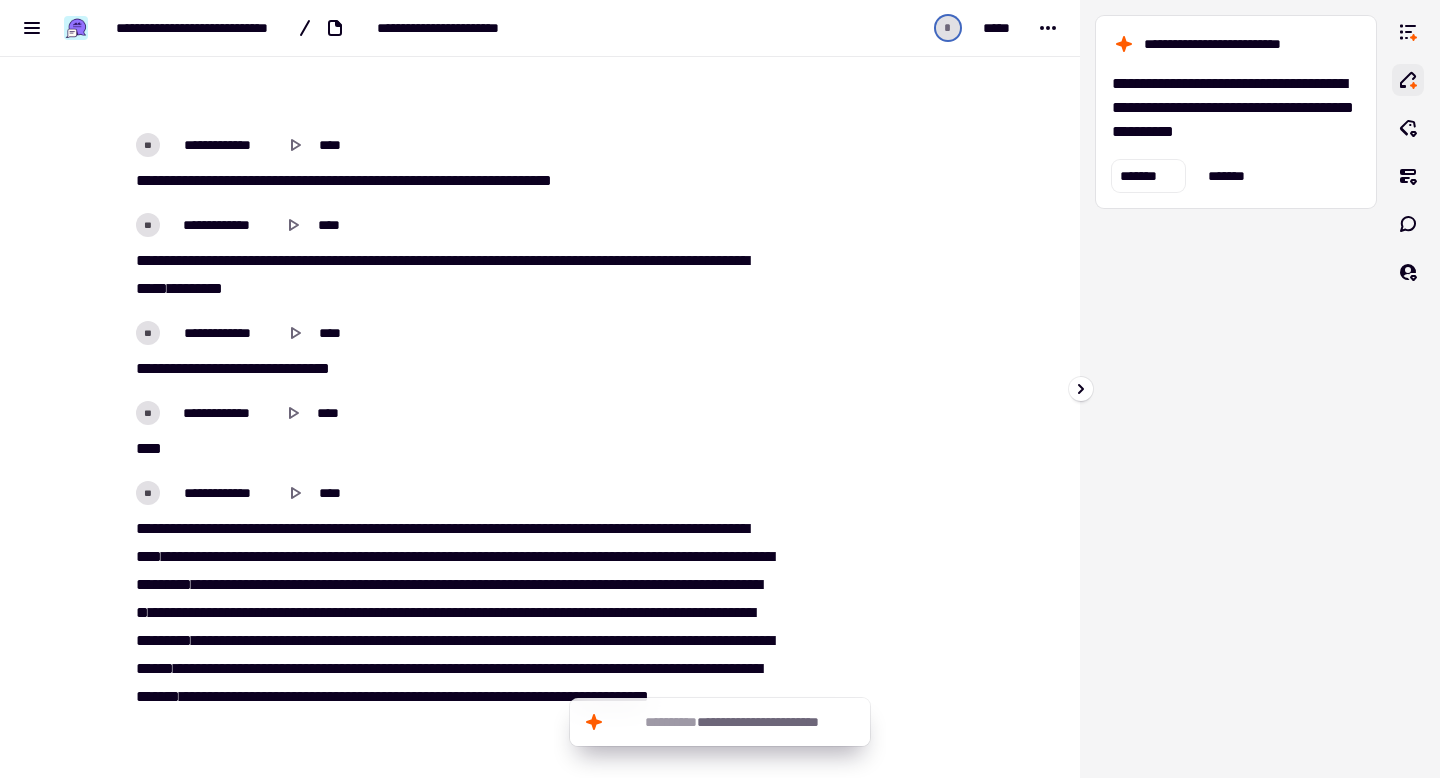 scroll, scrollTop: 0, scrollLeft: 0, axis: both 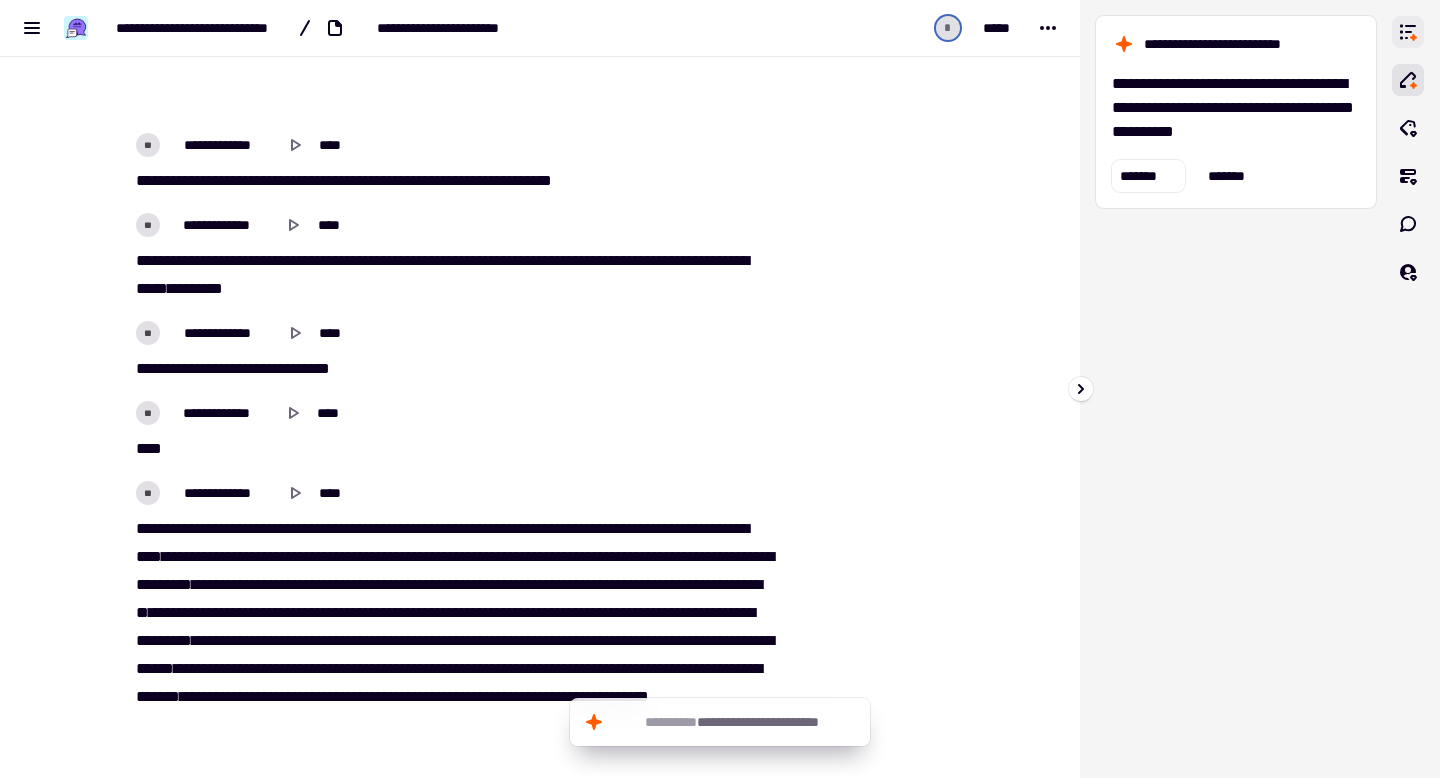 click 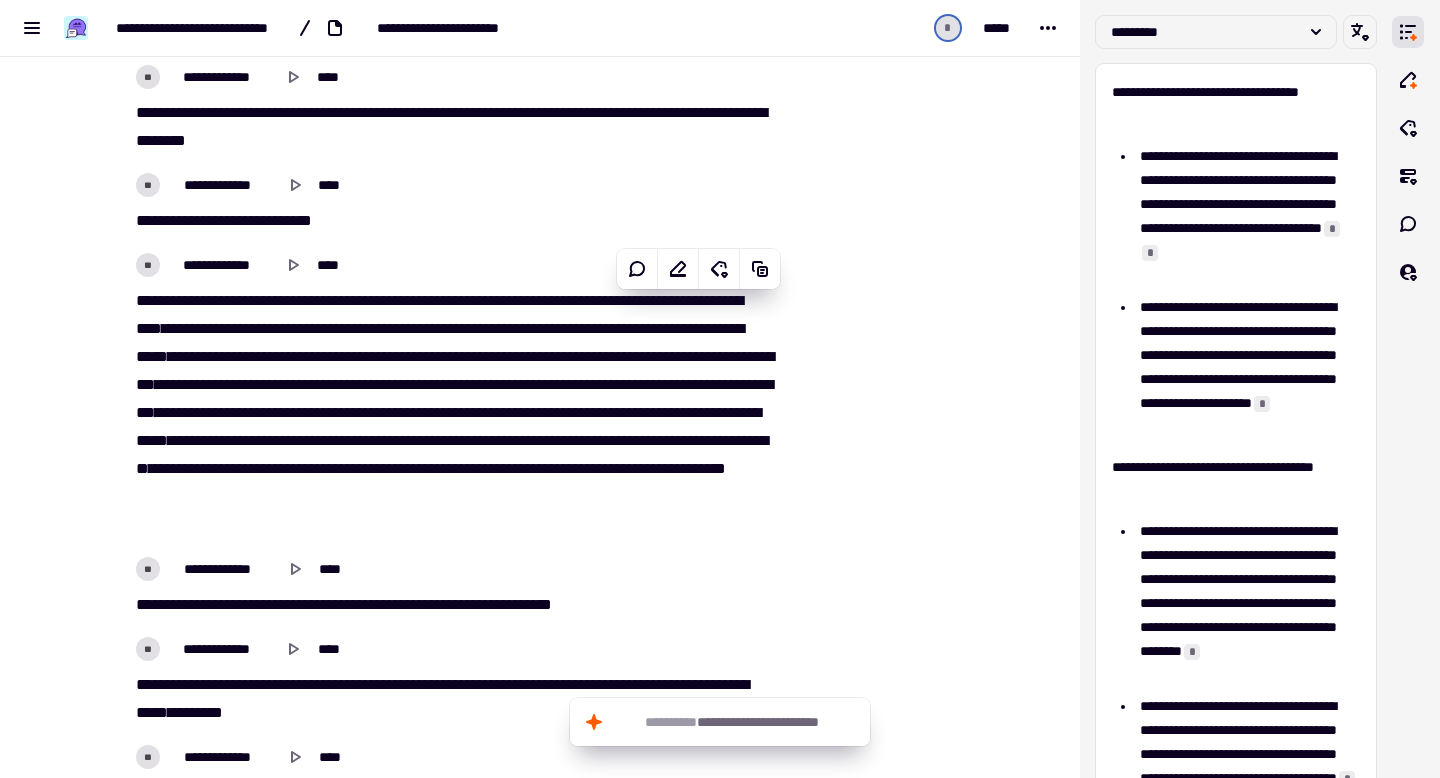 scroll, scrollTop: 0, scrollLeft: 0, axis: both 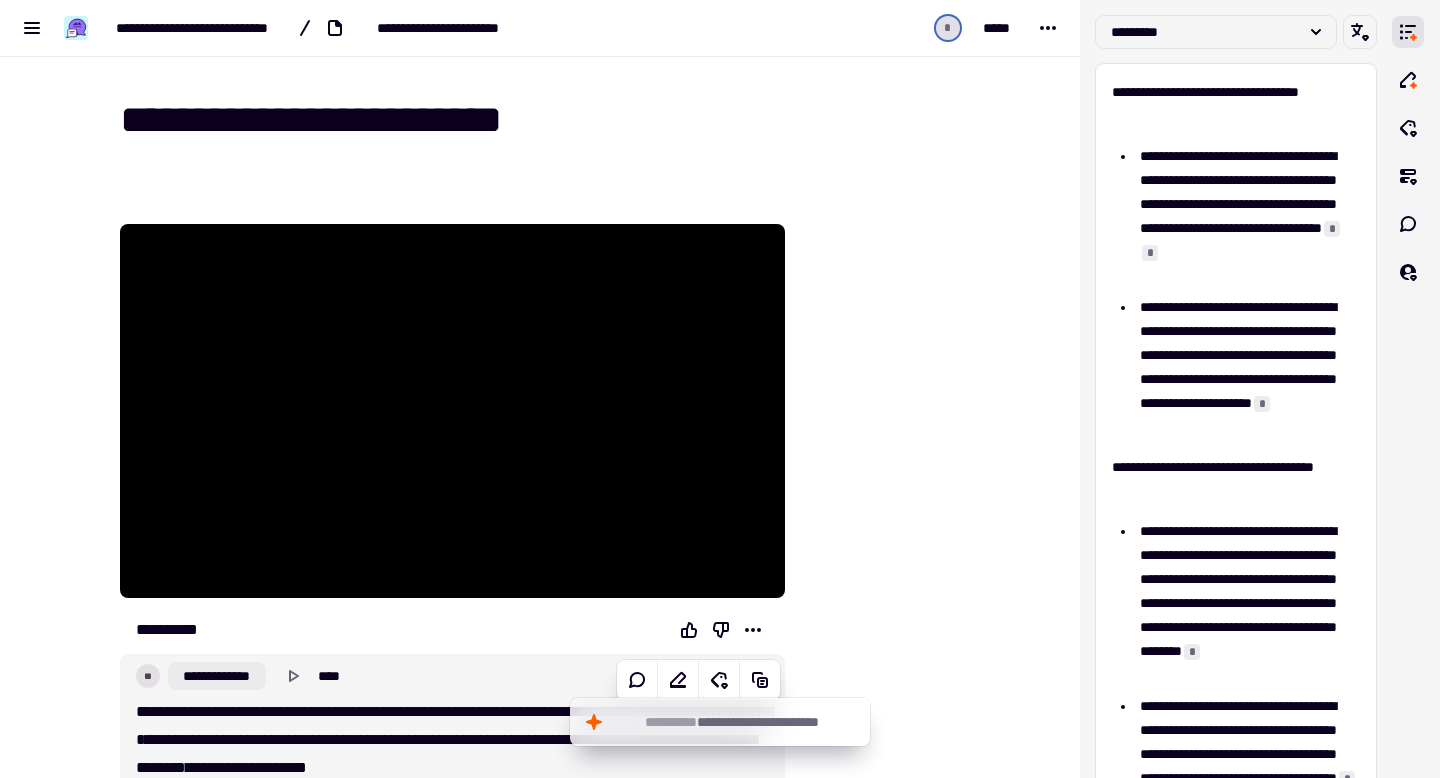 click on "**********" 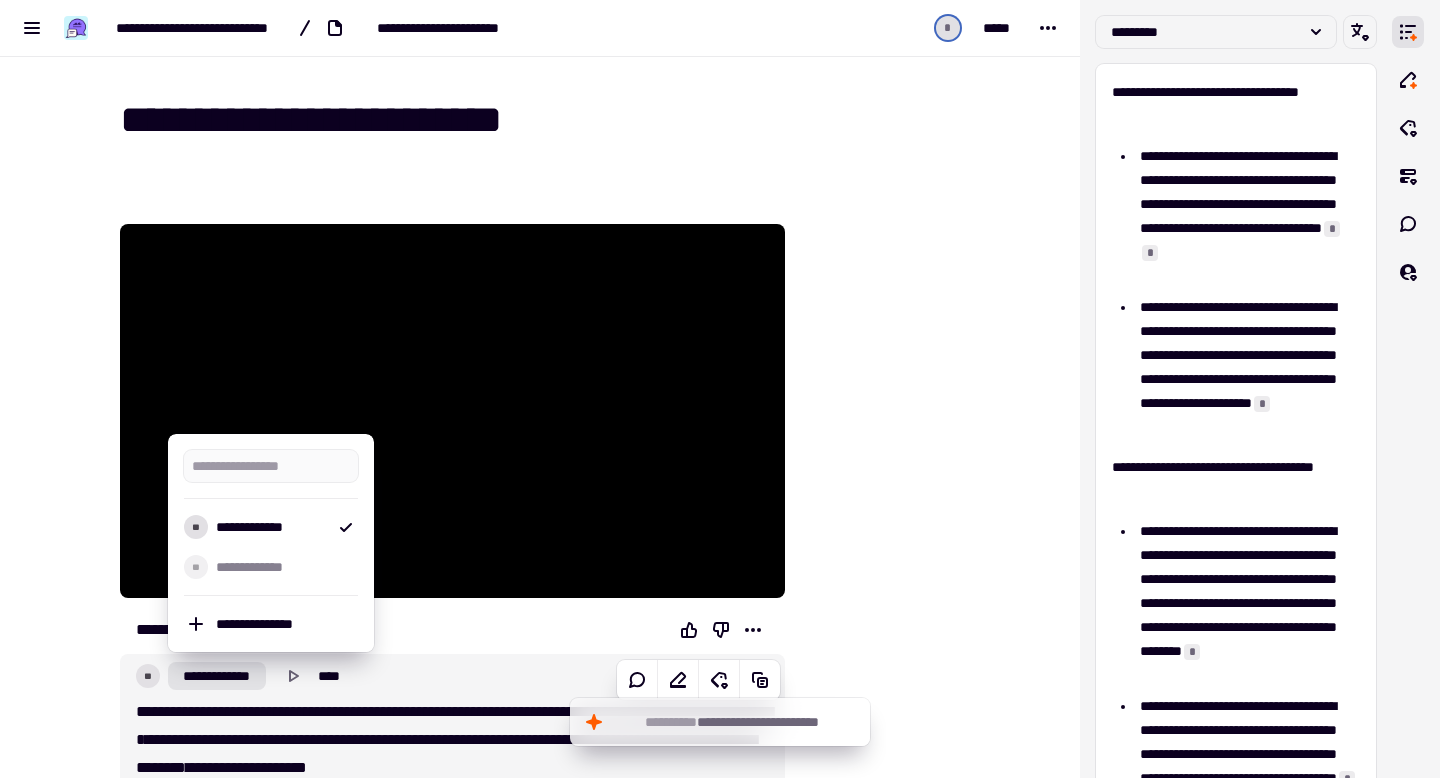 click on "**" at bounding box center [148, 676] 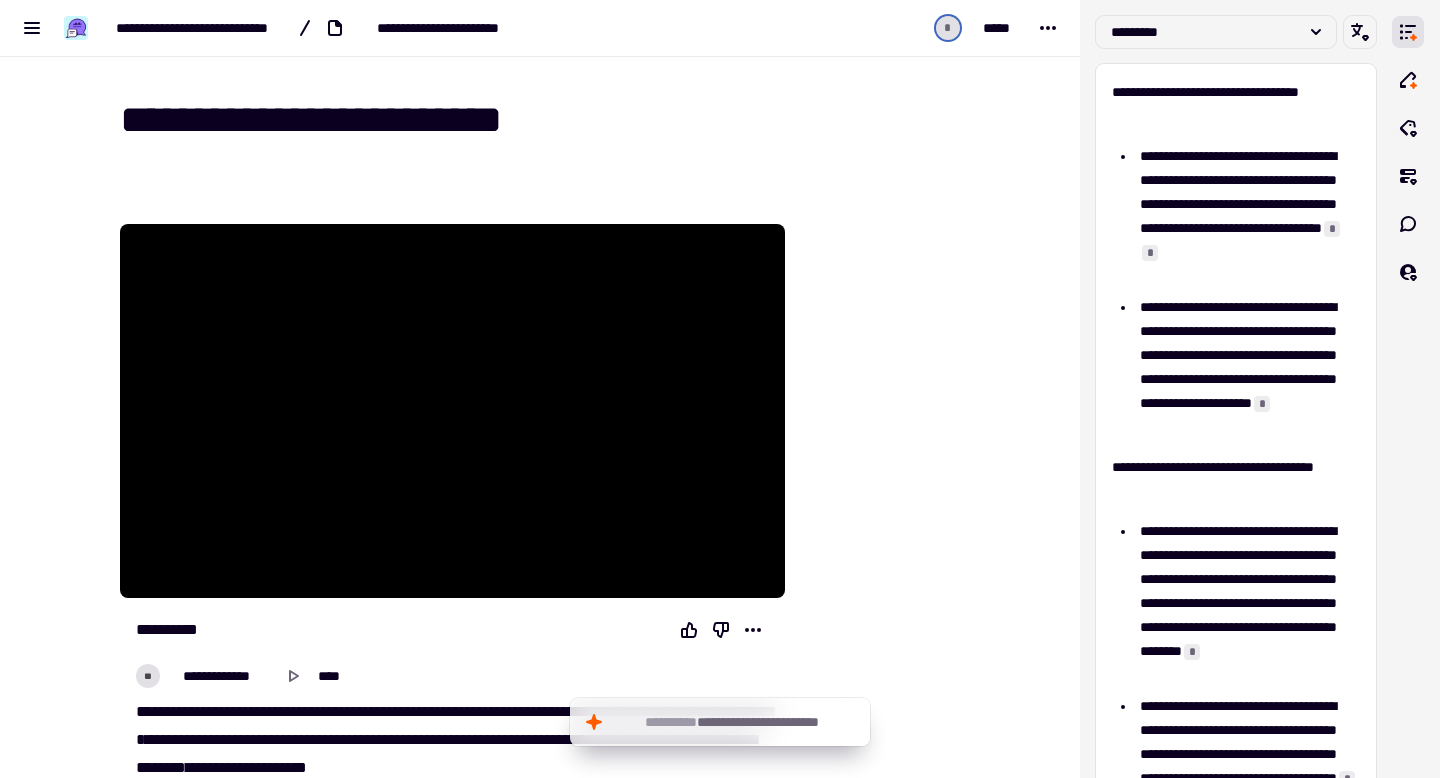 click on "**" at bounding box center (148, 676) 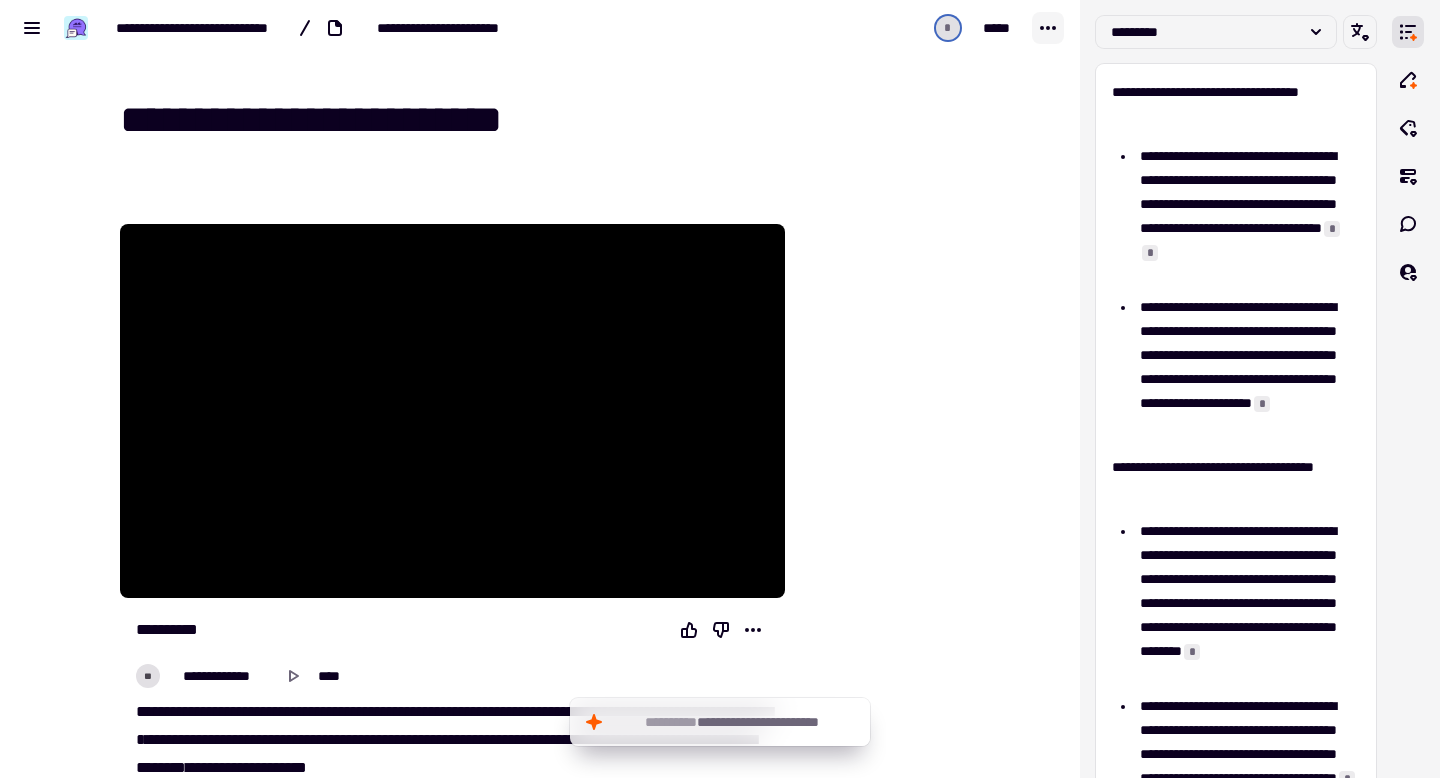 click 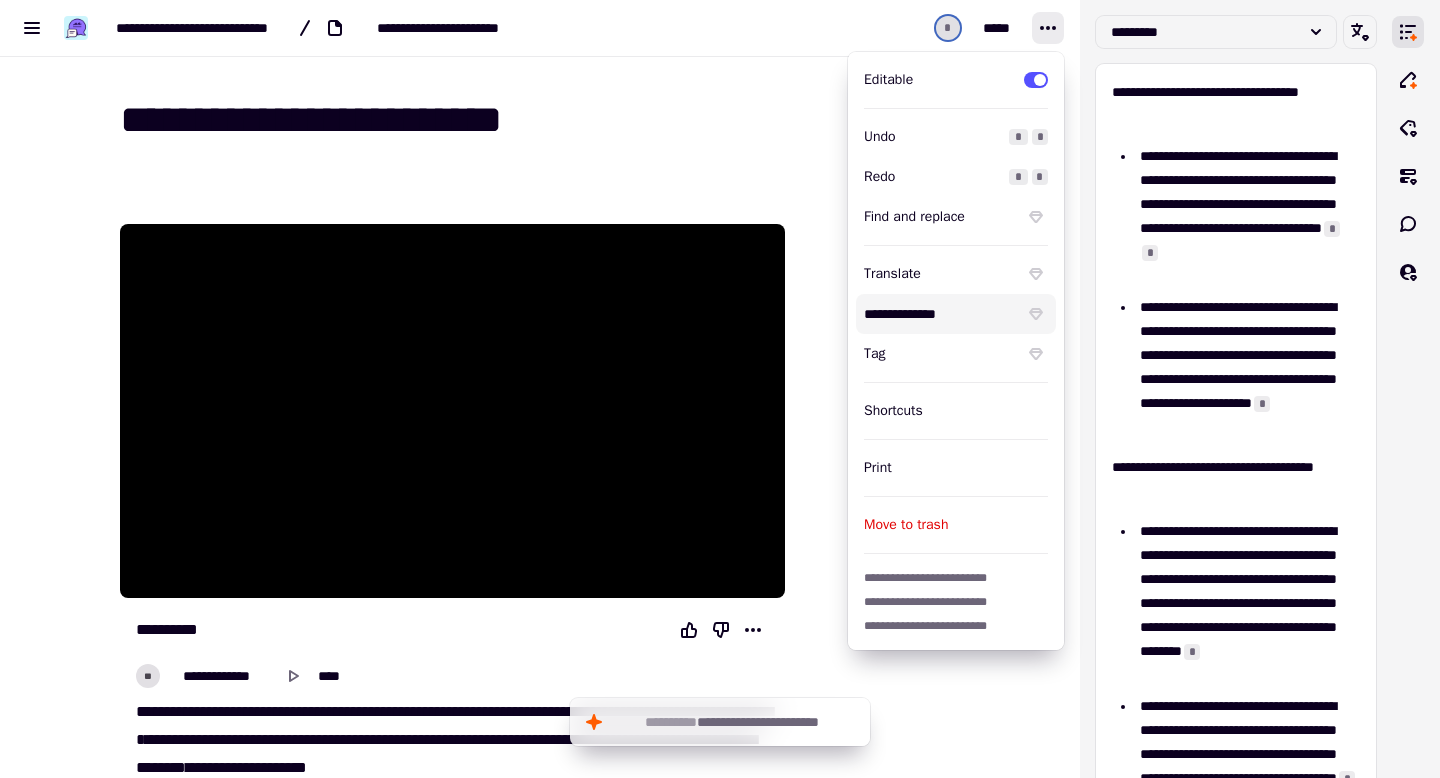 click on "**********" at bounding box center (956, 314) 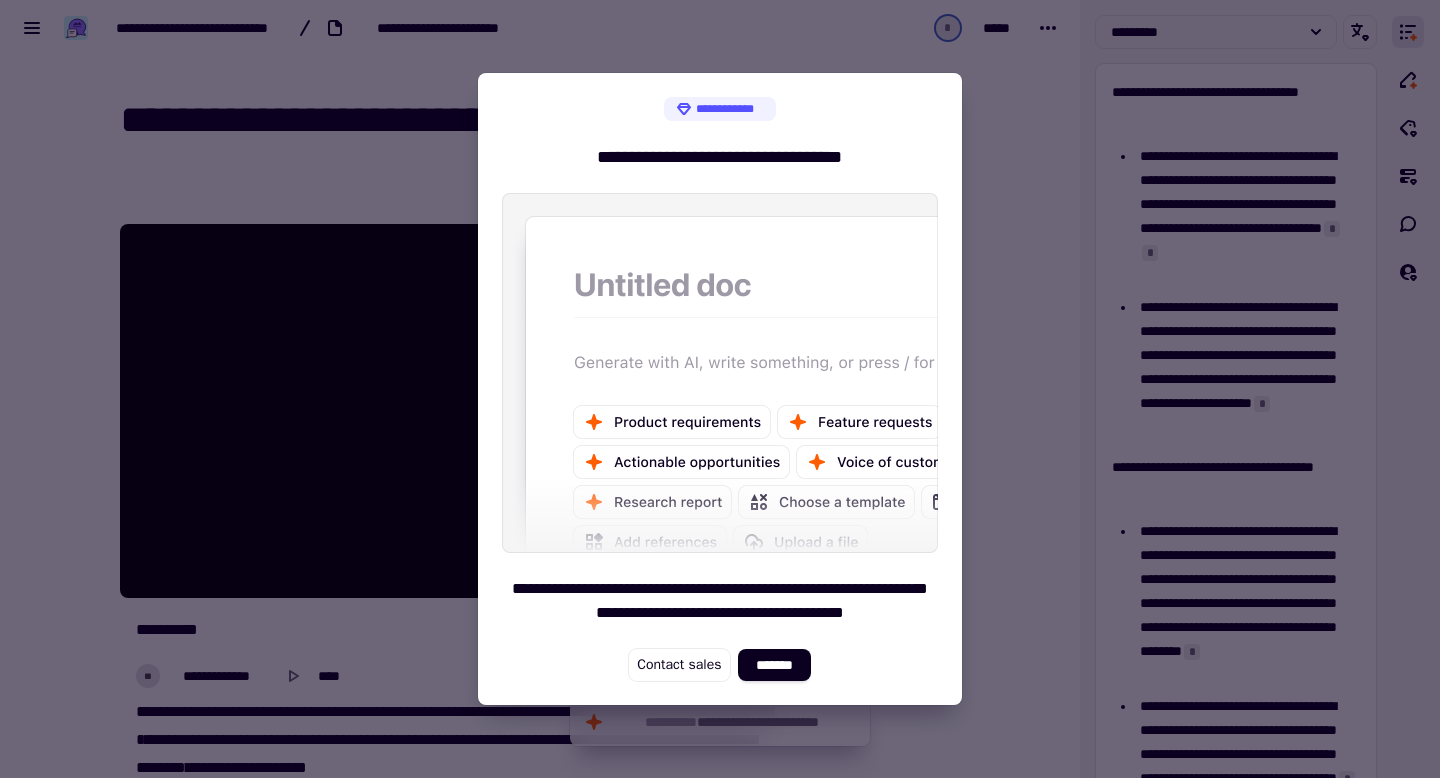click at bounding box center [720, 389] 